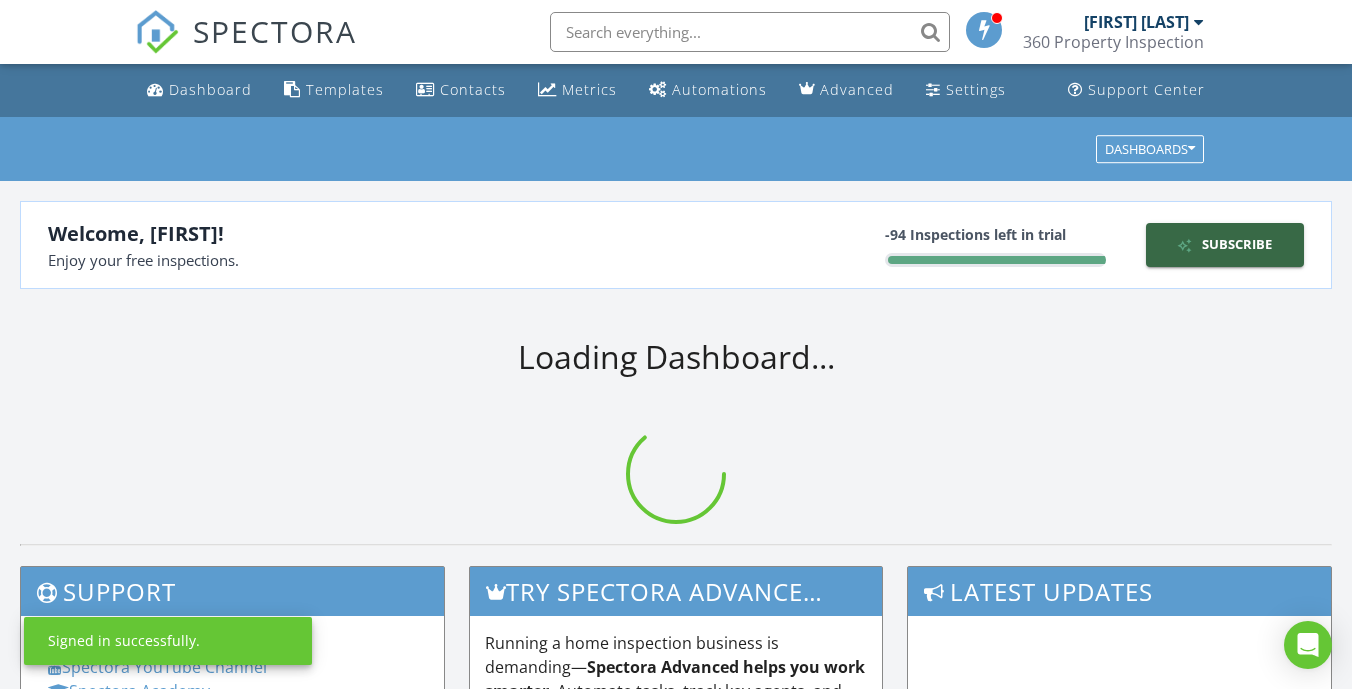 scroll, scrollTop: 0, scrollLeft: 0, axis: both 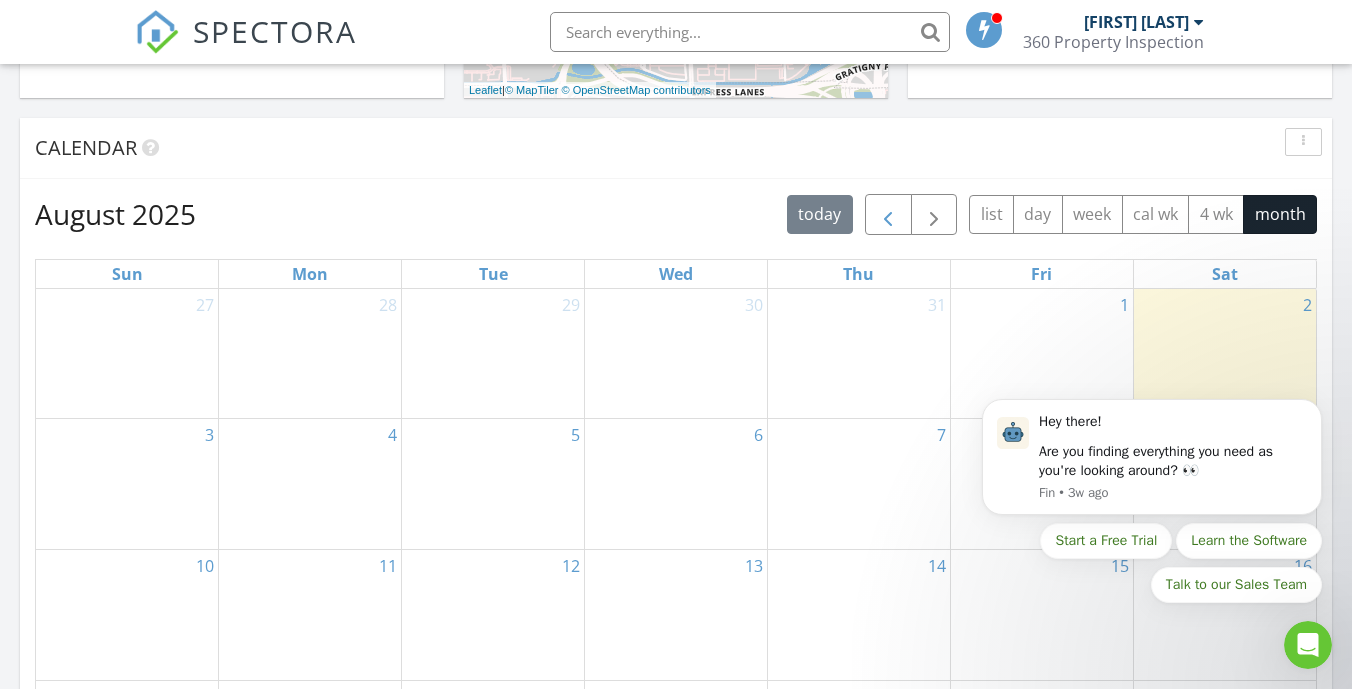 click at bounding box center [888, 215] 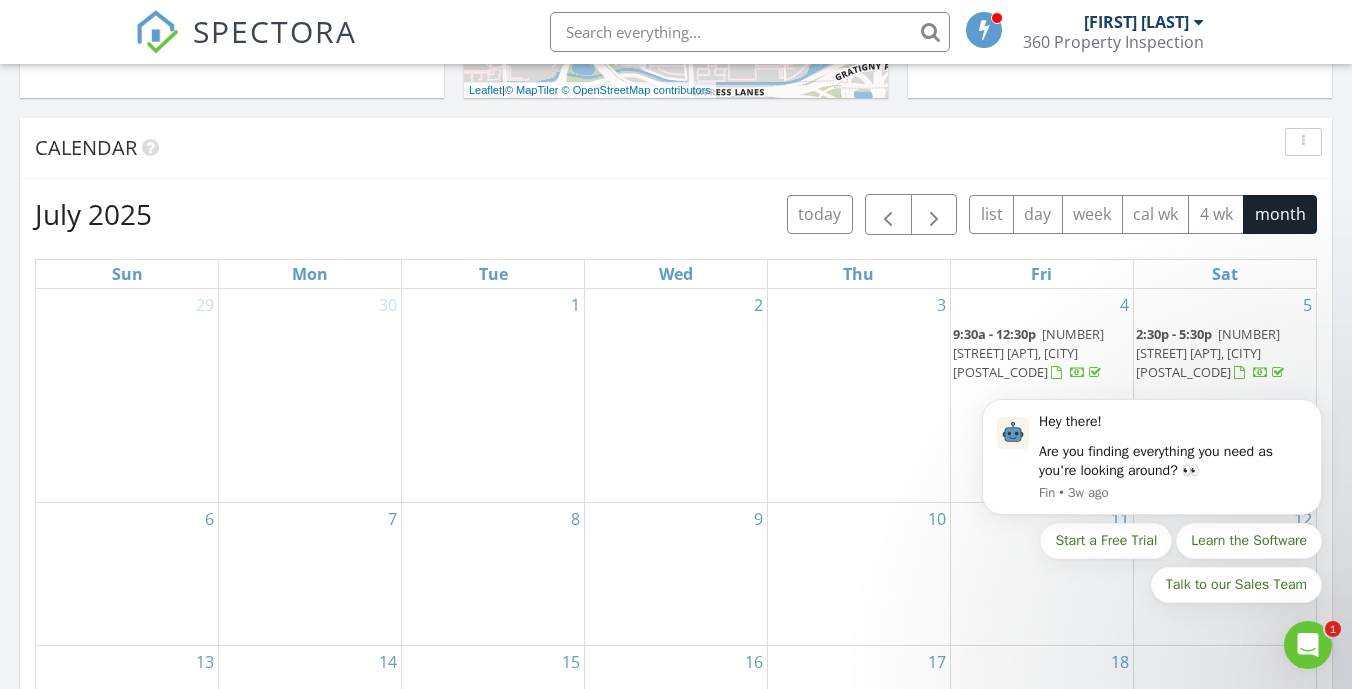 click on "Hey there!   Are you finding everything you need as you're looking around? 👀  Fin • 3w ago Start a Free Trial Learn the Software Talk to our Sales Team" at bounding box center [1152, 463] 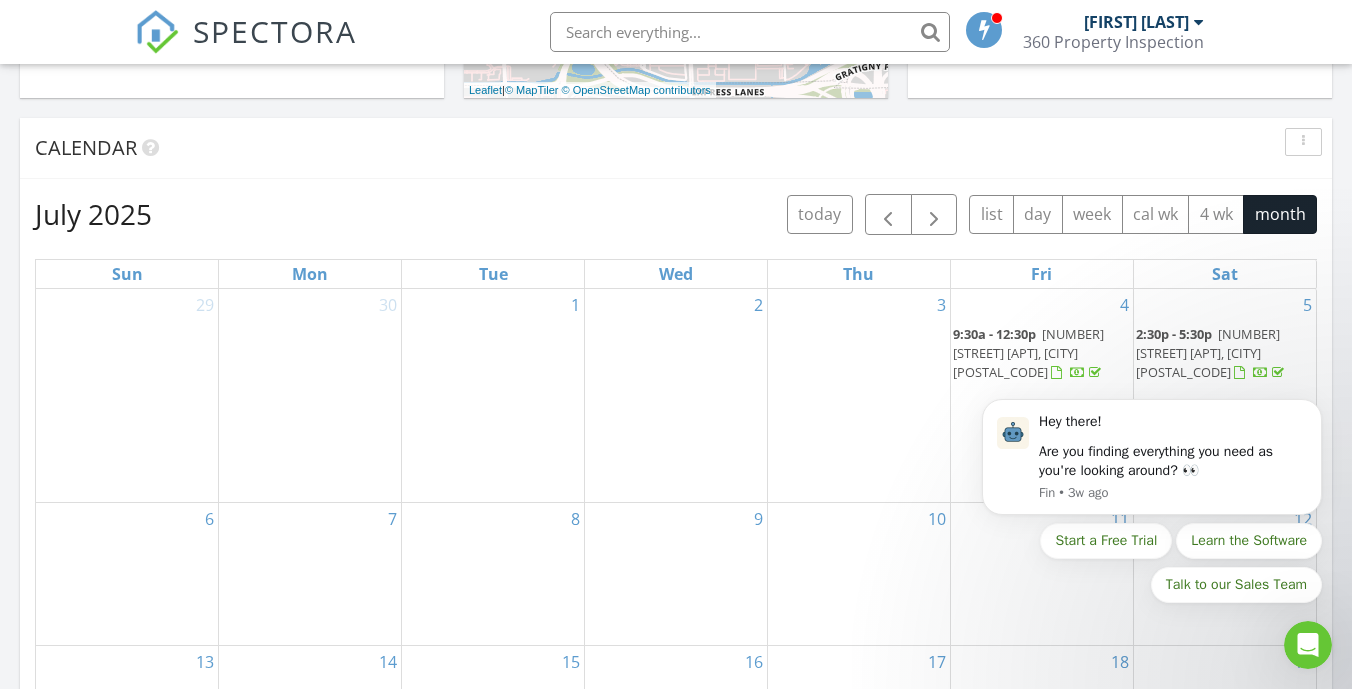 click on "Hey there!   Are you finding everything you need as you're looking around? 👀  Fin • 3w ago Start a Free Trial Learn the Software Talk to our Sales Team" at bounding box center (1152, 463) 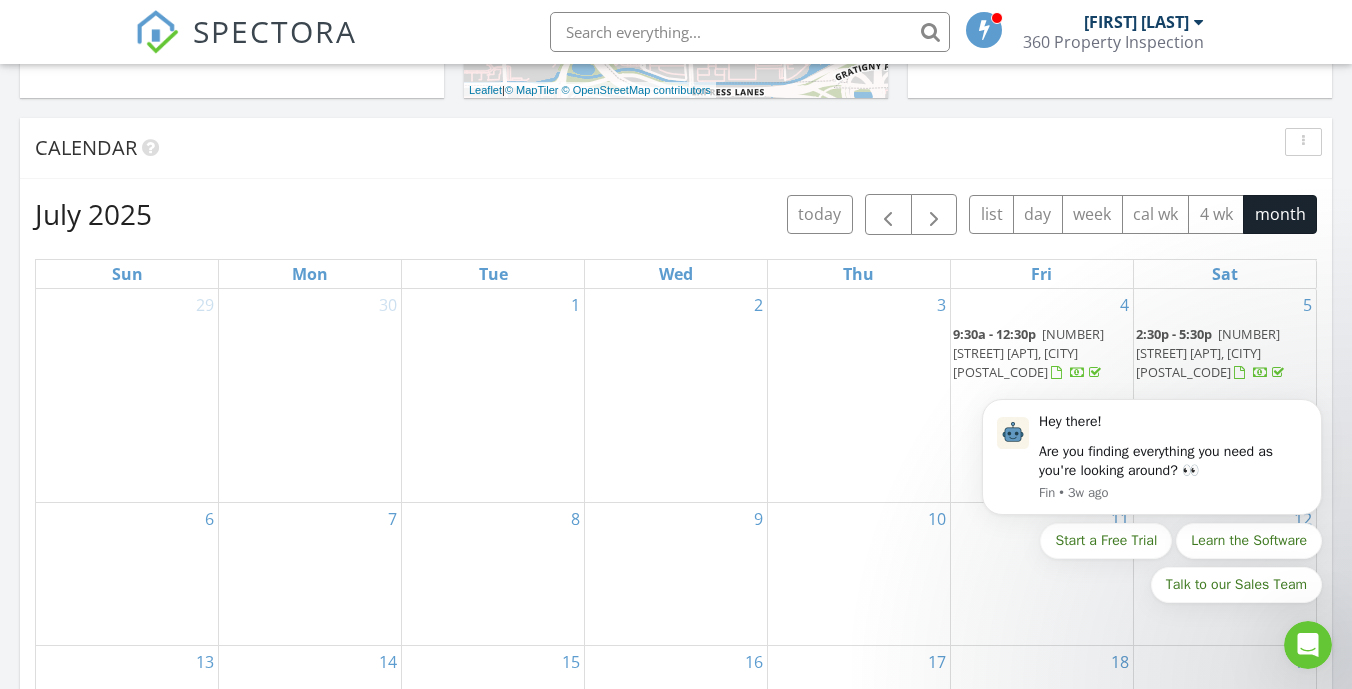 click at bounding box center (1308, 645) 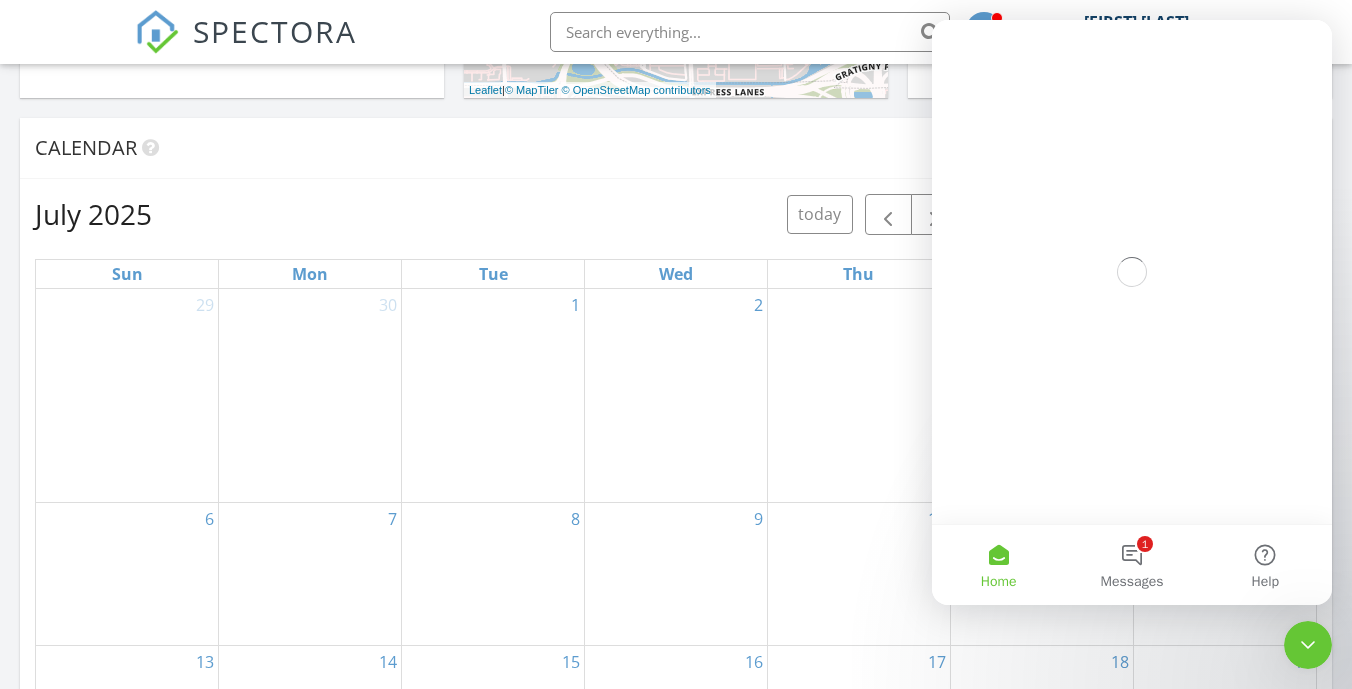 scroll, scrollTop: 0, scrollLeft: 0, axis: both 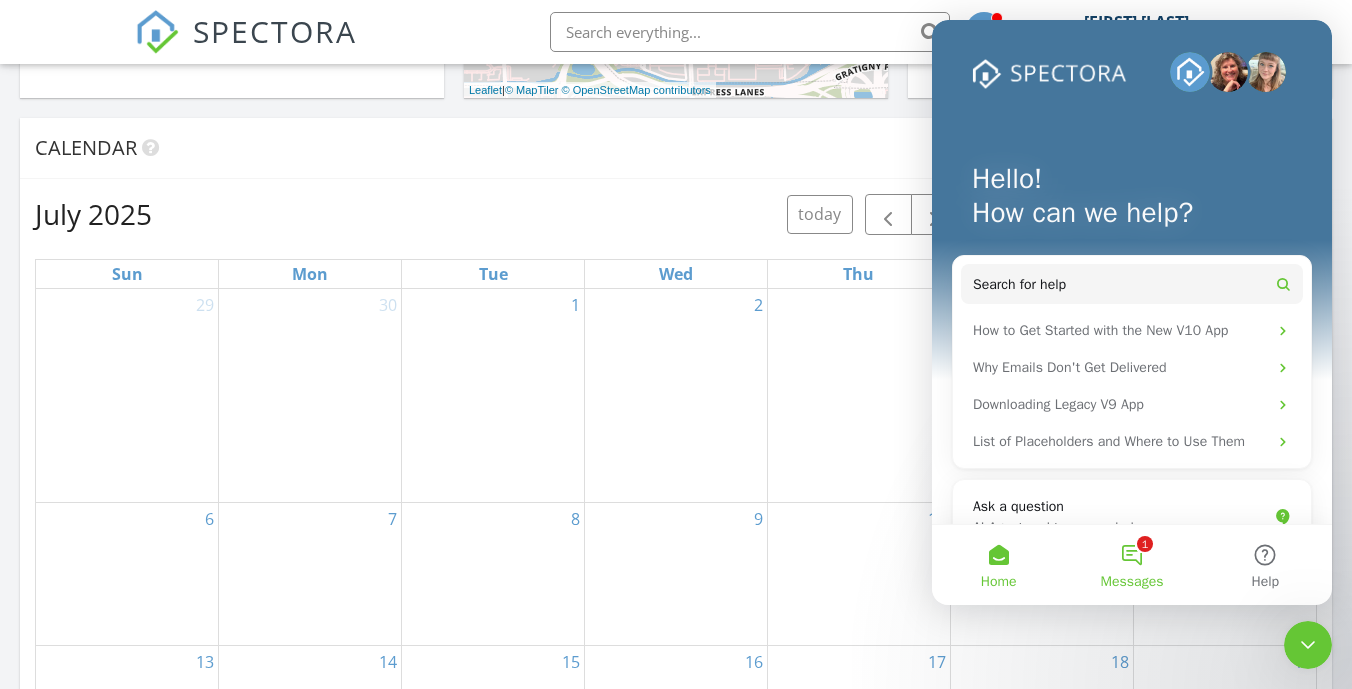 click on "1 Messages" at bounding box center (1131, 565) 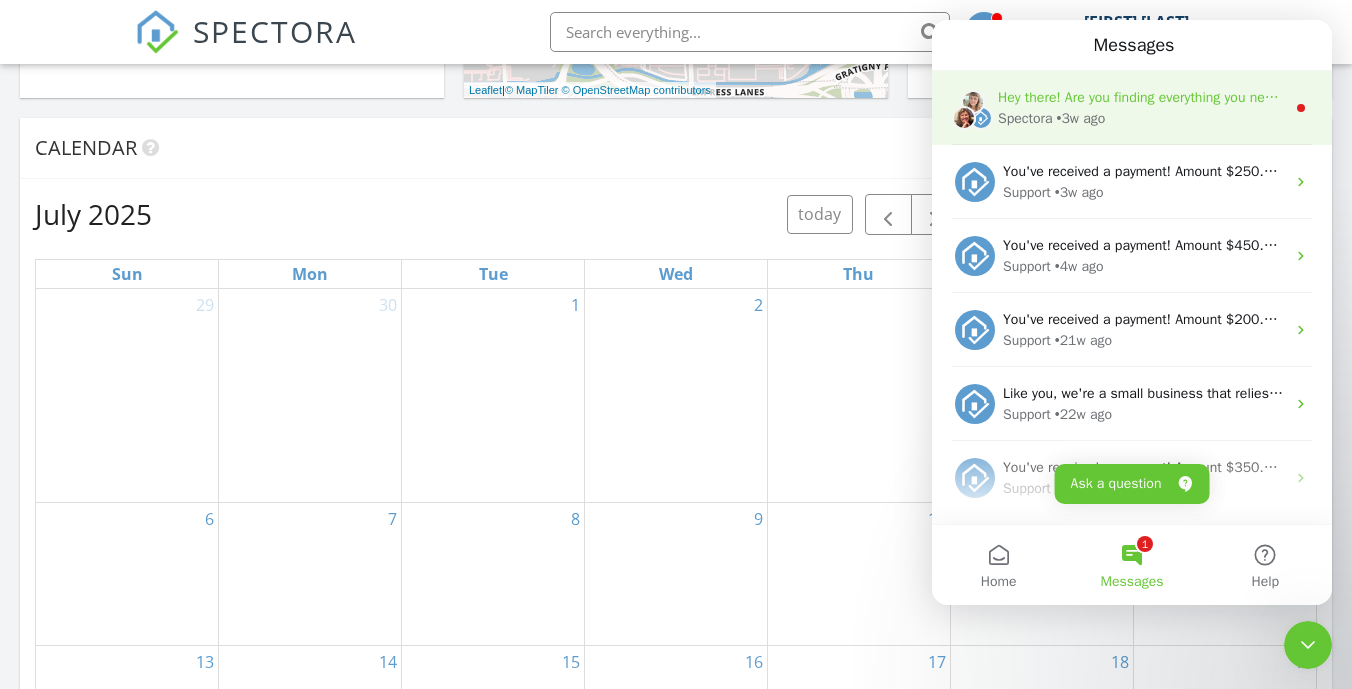 click on "Spectora" at bounding box center [1025, 118] 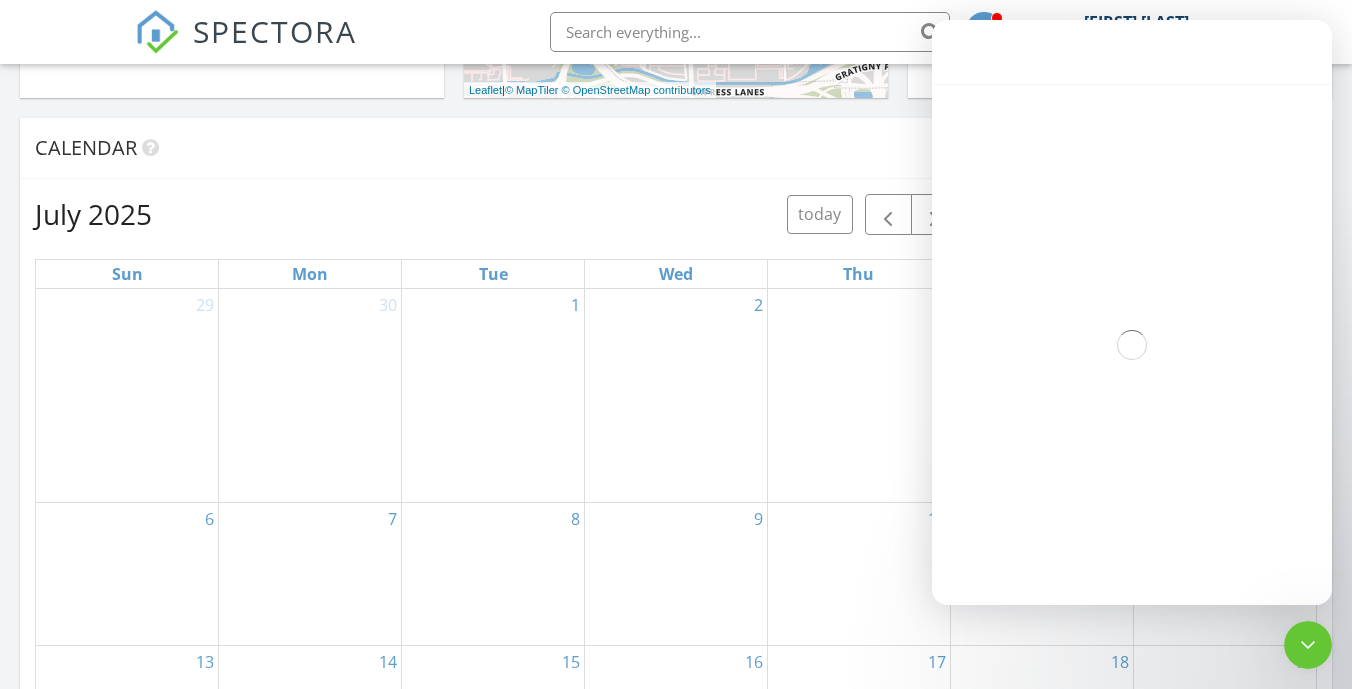 scroll, scrollTop: 786, scrollLeft: 0, axis: vertical 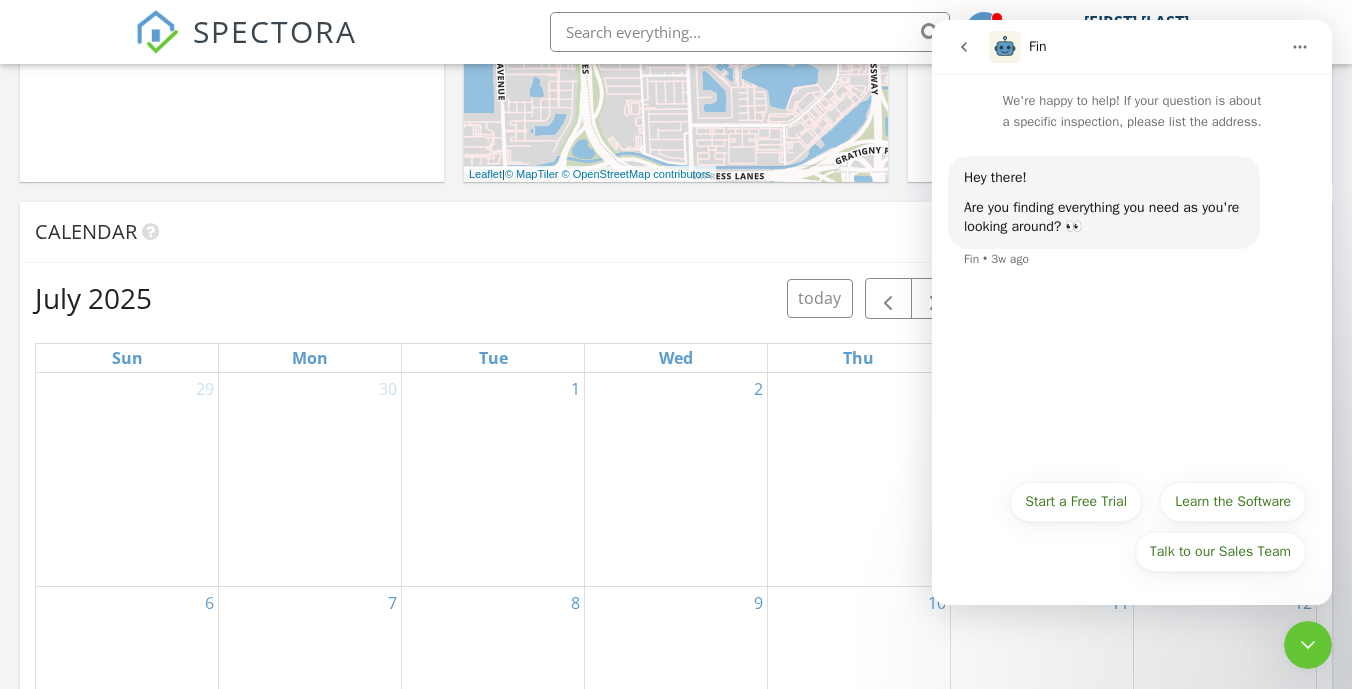 click 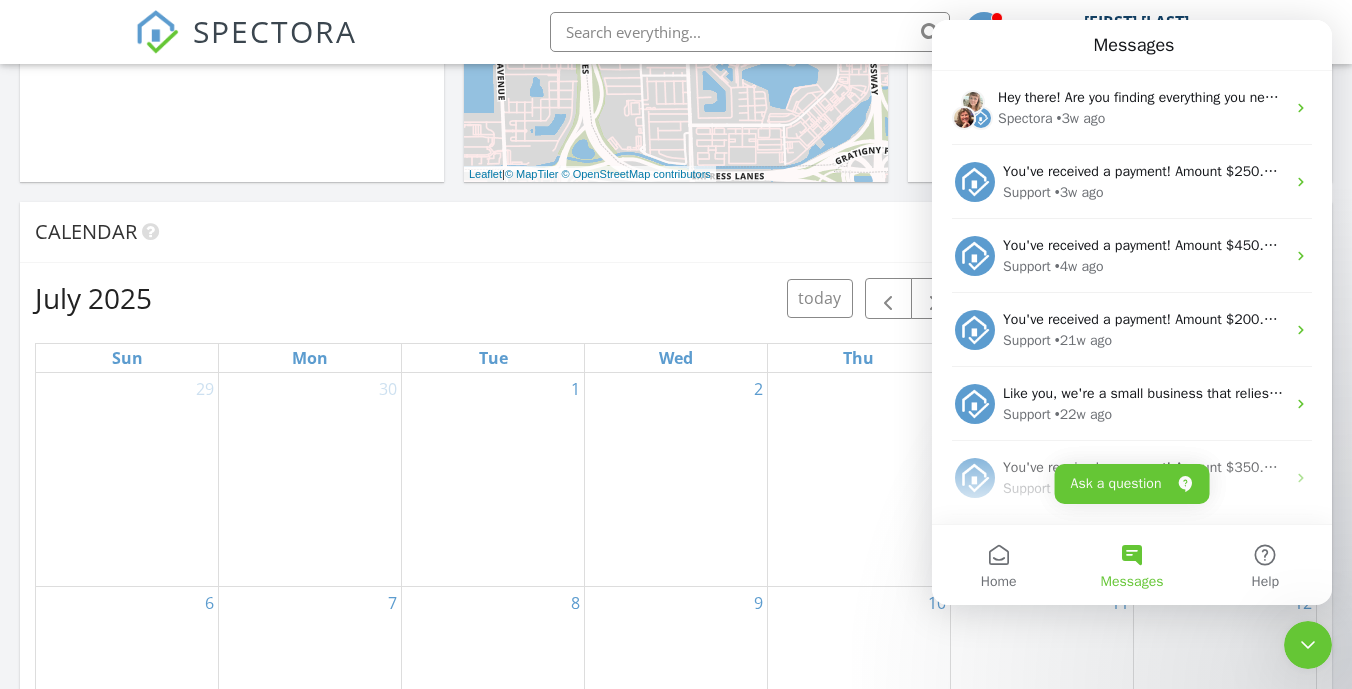 click at bounding box center (1308, 645) 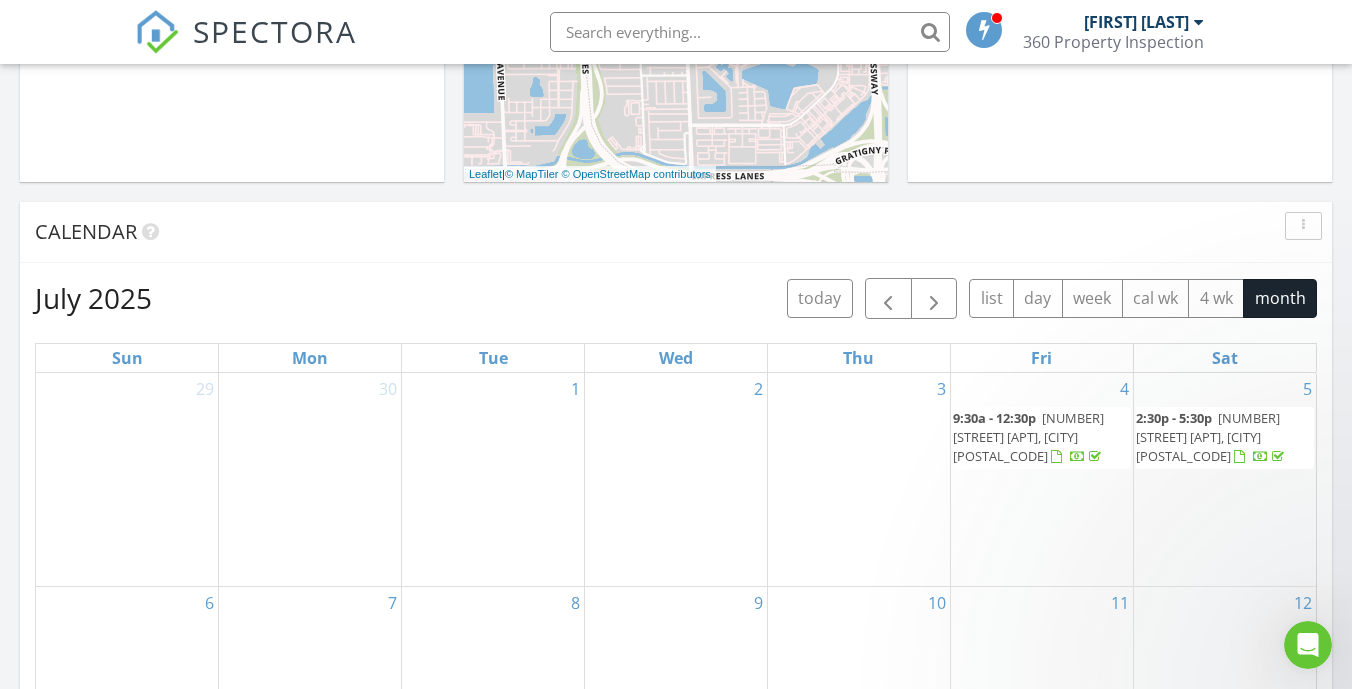 scroll, scrollTop: 0, scrollLeft: 0, axis: both 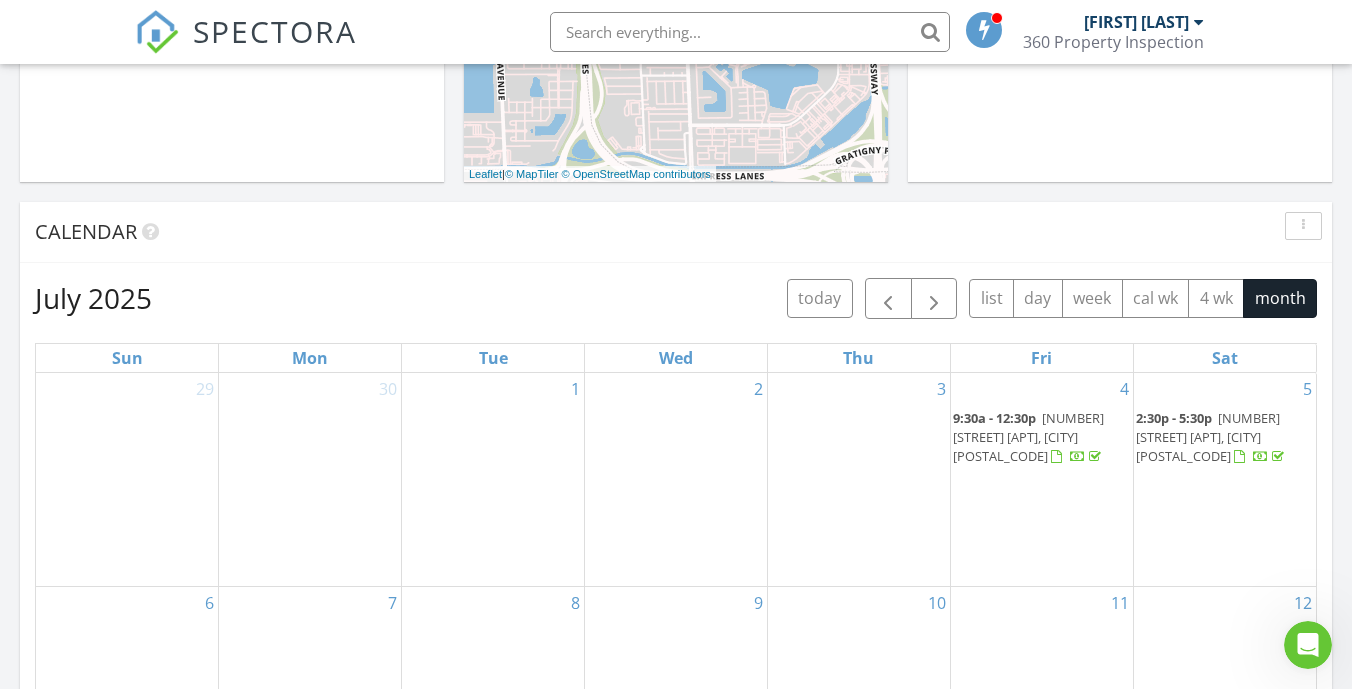 click at bounding box center [1261, 459] 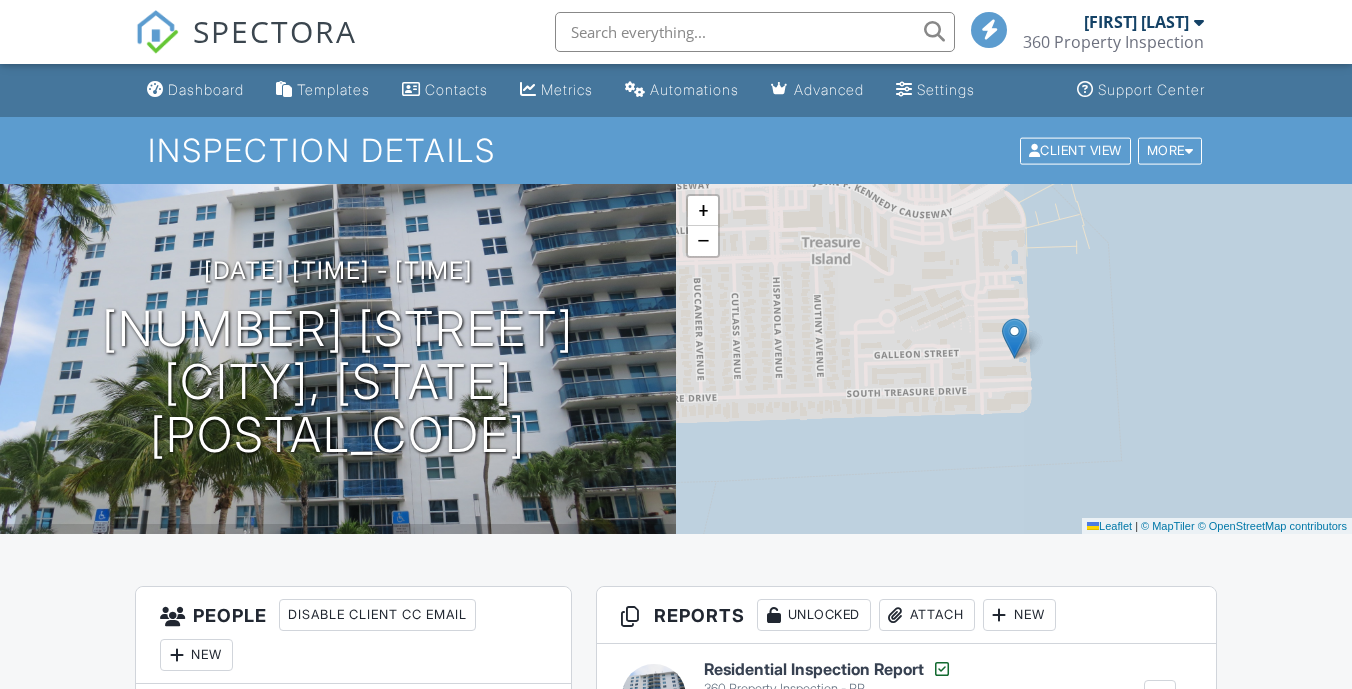 scroll, scrollTop: 183, scrollLeft: 0, axis: vertical 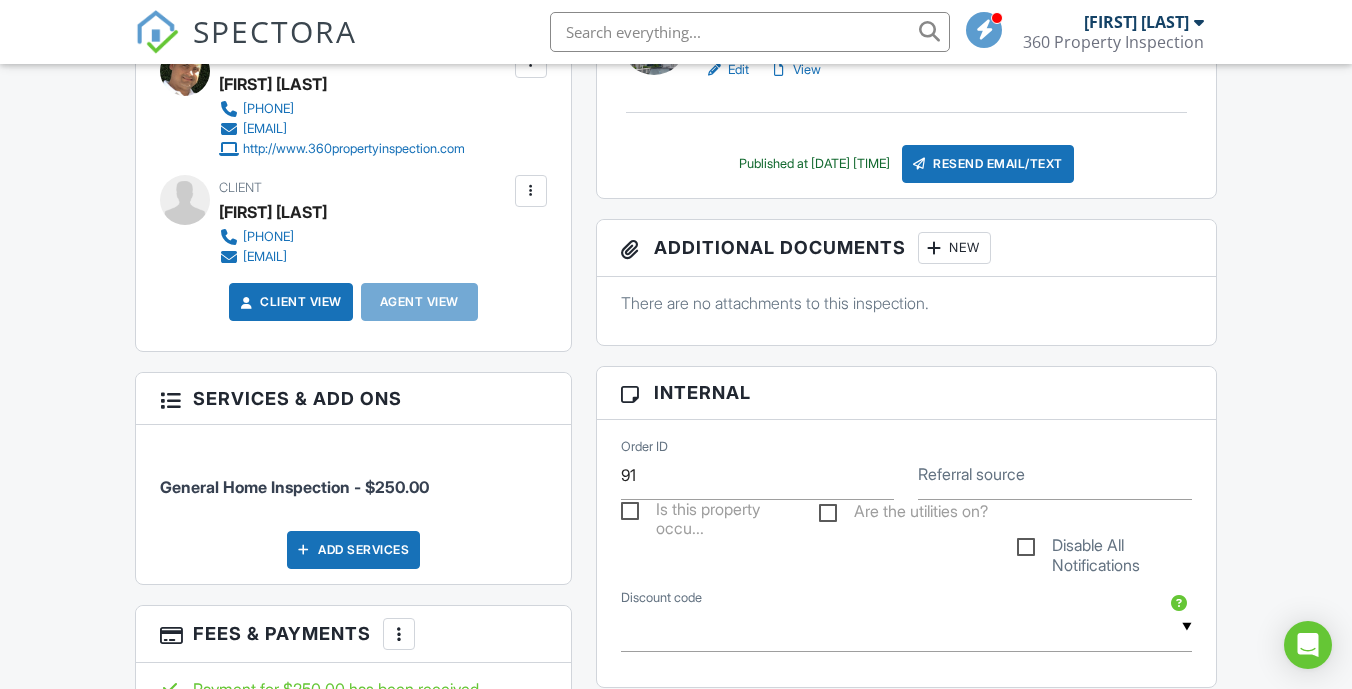 click on "Add Services" at bounding box center (353, 550) 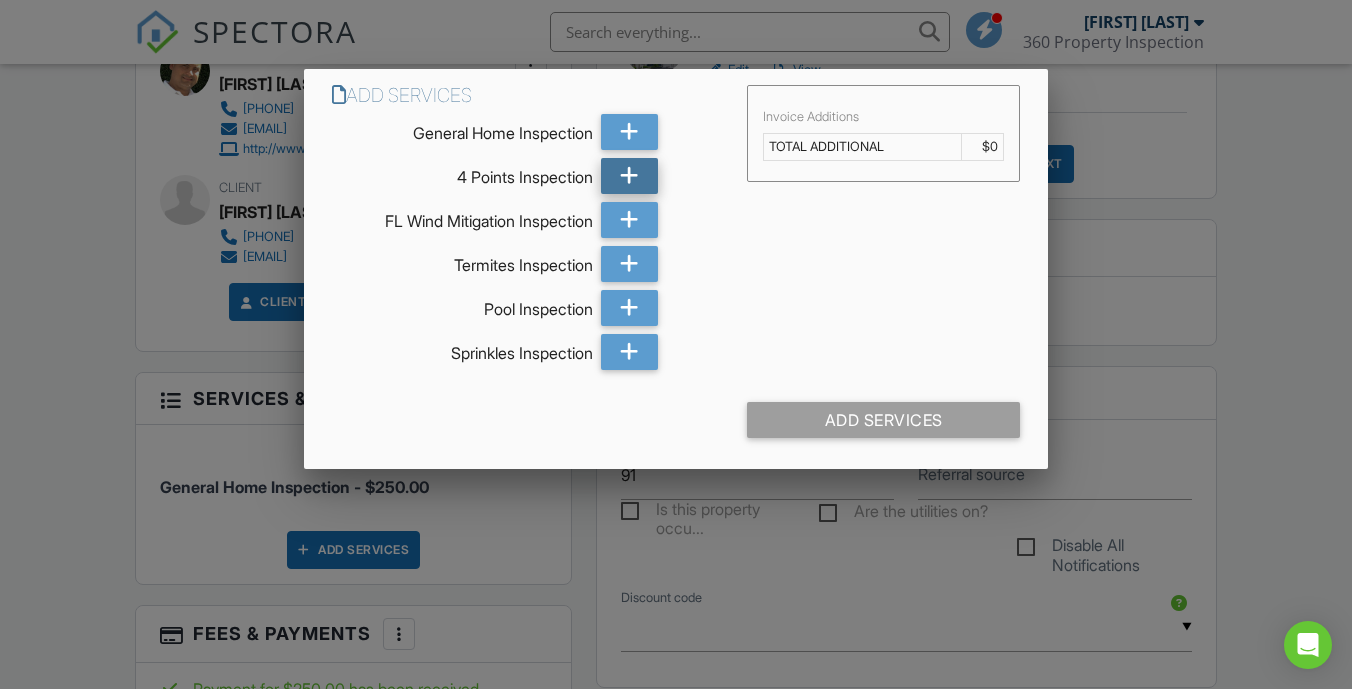 click at bounding box center [629, 176] 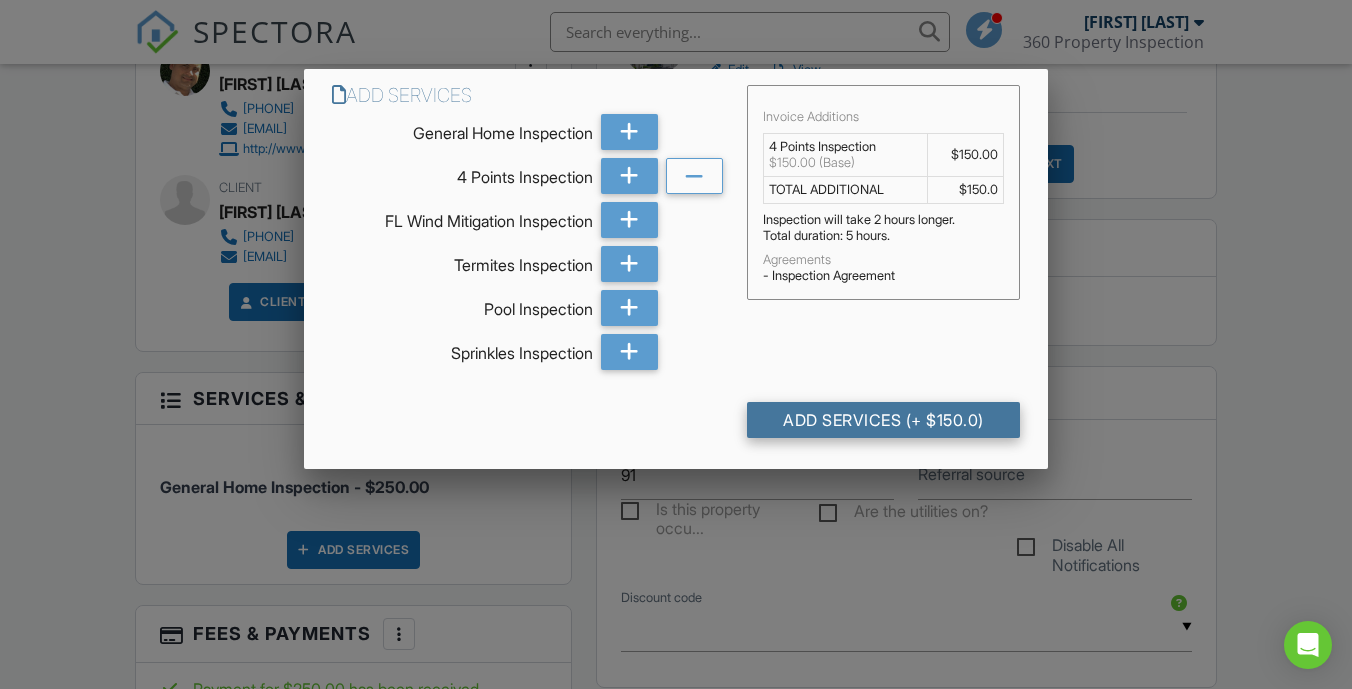 click on "Add Services
(+ $150.0)" at bounding box center (883, 420) 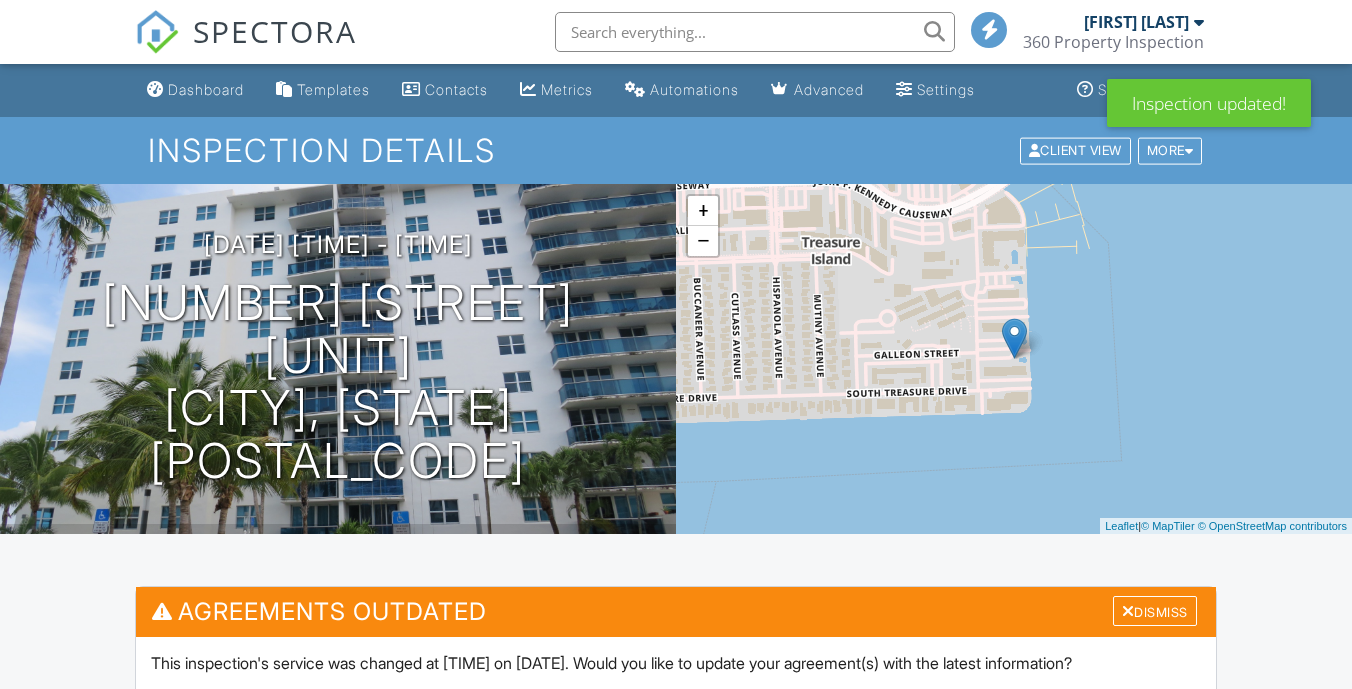 scroll, scrollTop: 245, scrollLeft: 0, axis: vertical 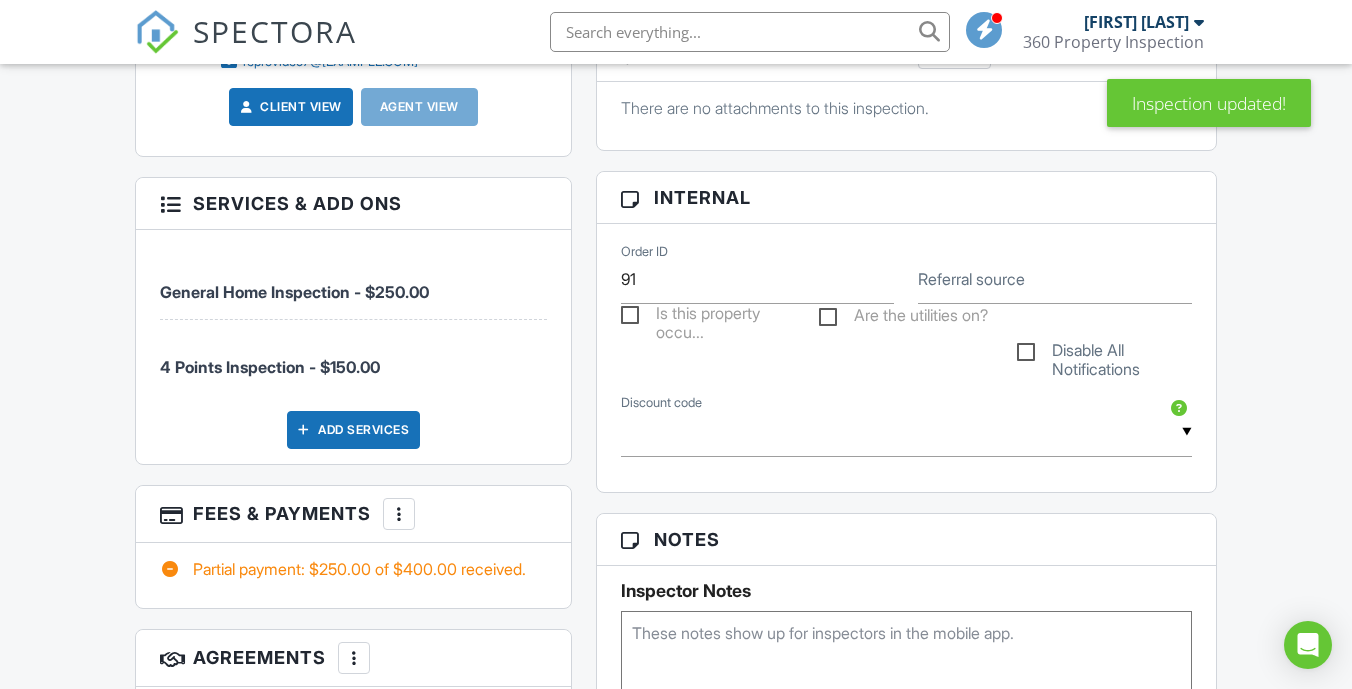 click on "Services & Add ons" at bounding box center (353, 204) 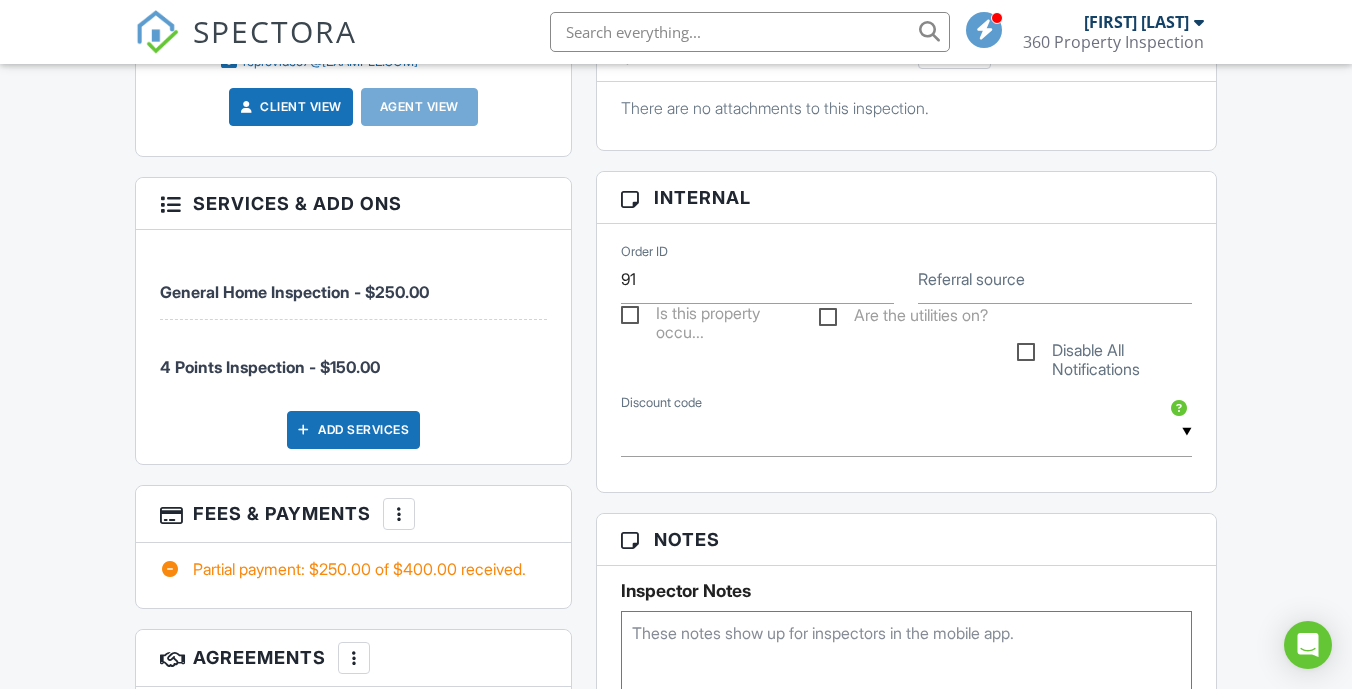 click at bounding box center [170, 202] 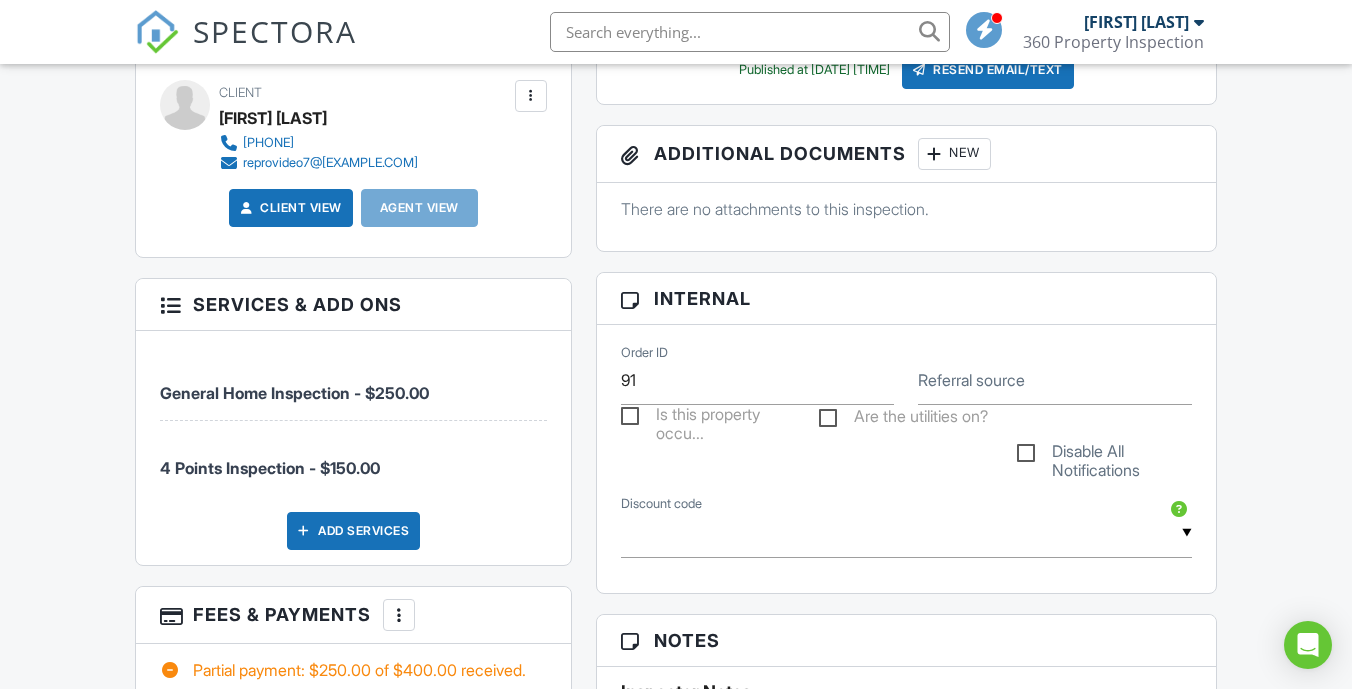 scroll, scrollTop: 962, scrollLeft: 0, axis: vertical 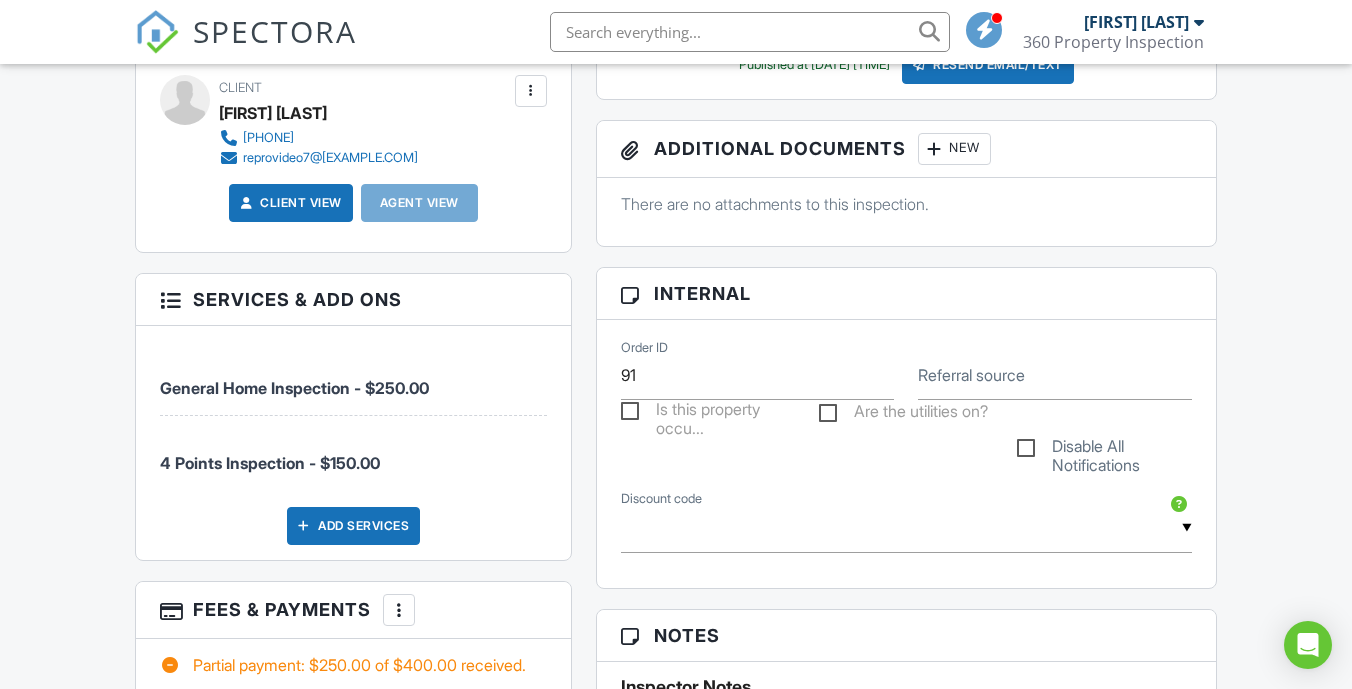 click at bounding box center [170, 298] 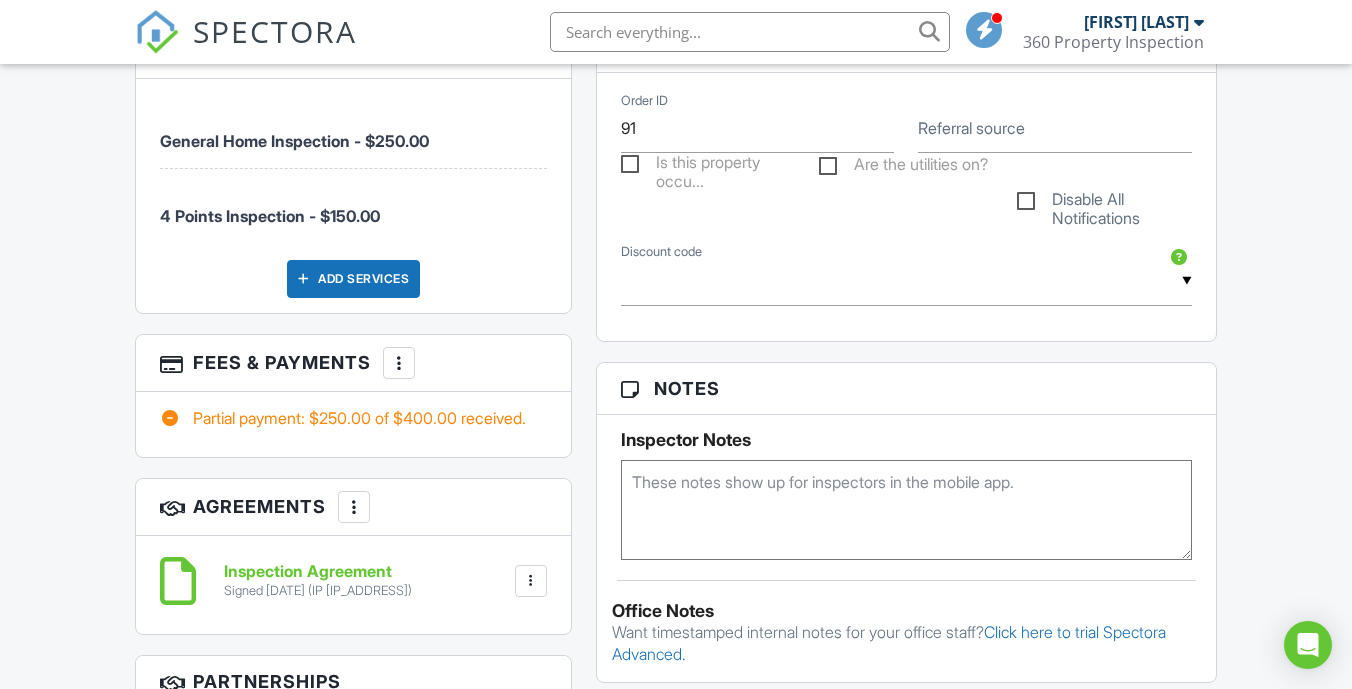 scroll, scrollTop: 1211, scrollLeft: 0, axis: vertical 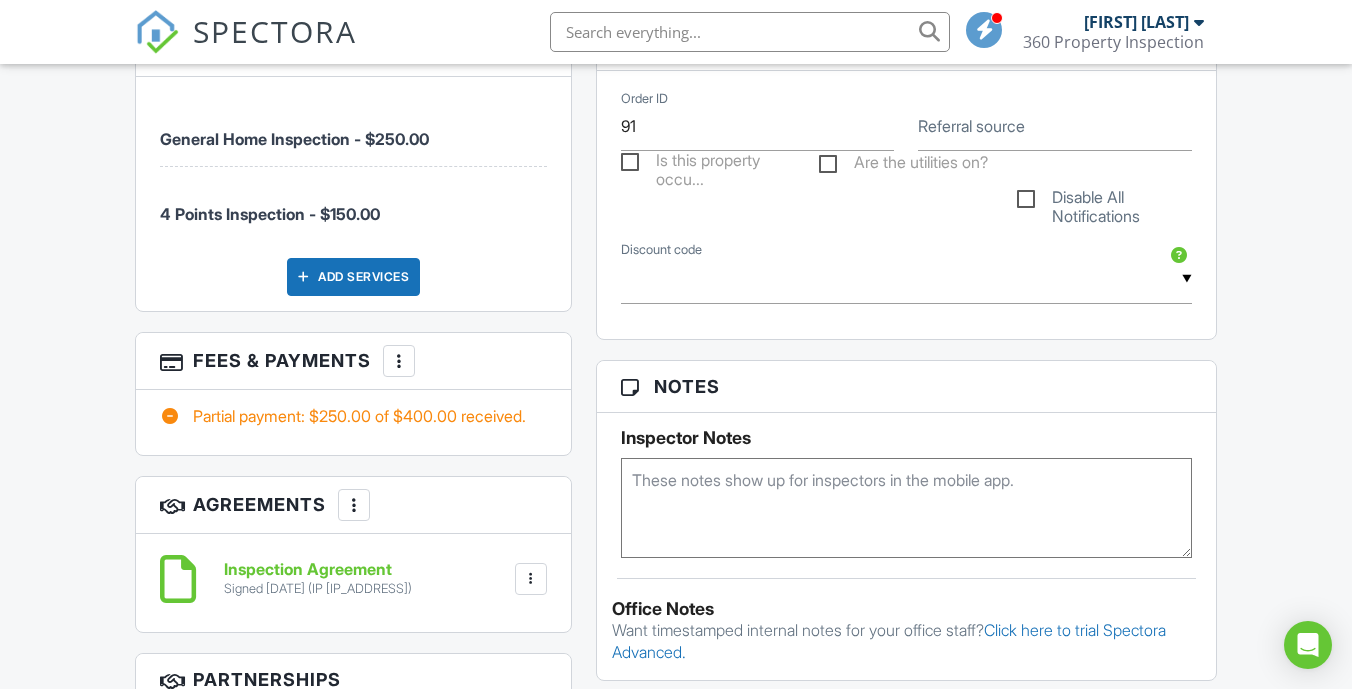 click at bounding box center [399, 361] 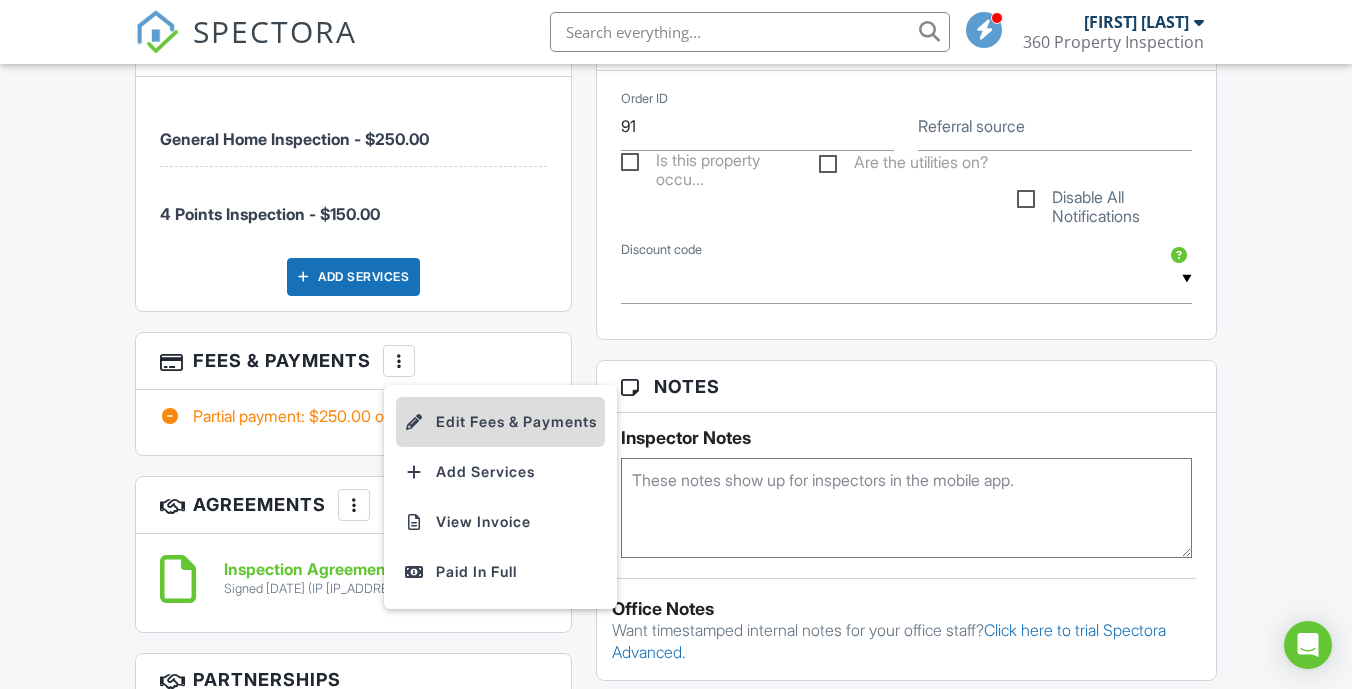 click on "Edit Fees & Payments" at bounding box center (500, 422) 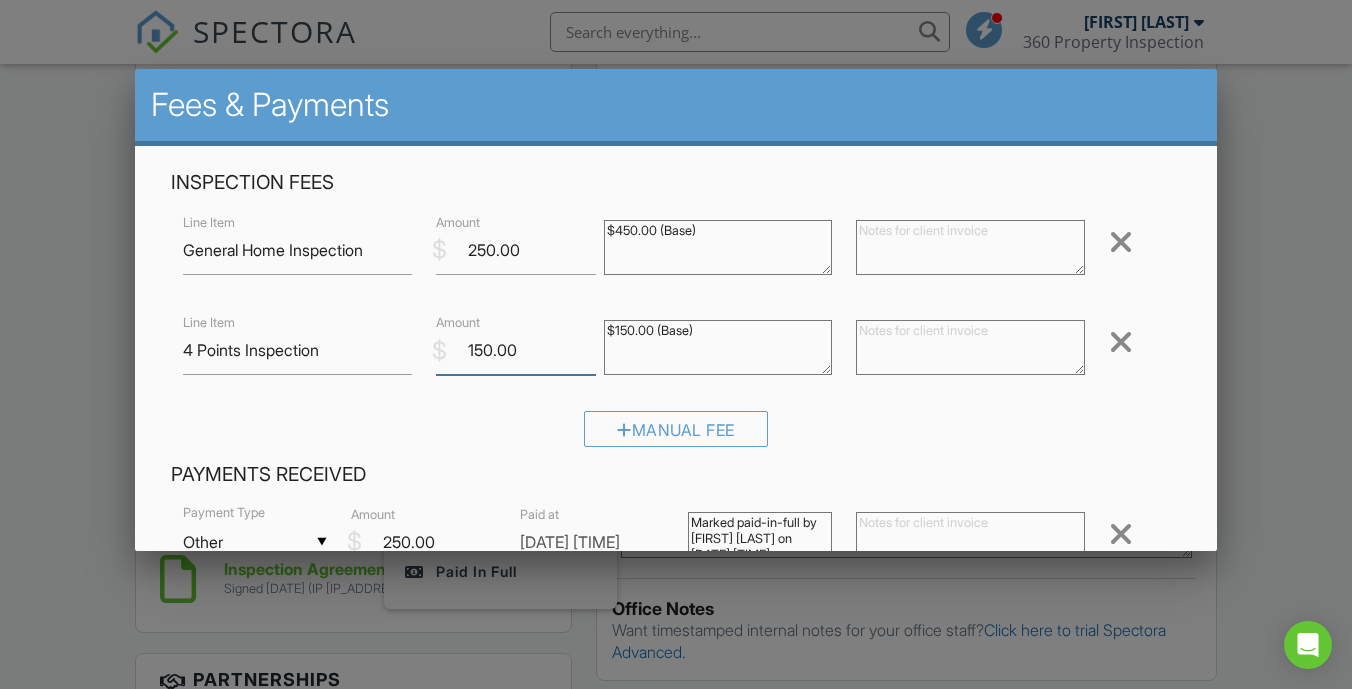 click on "150.00" at bounding box center (516, 350) 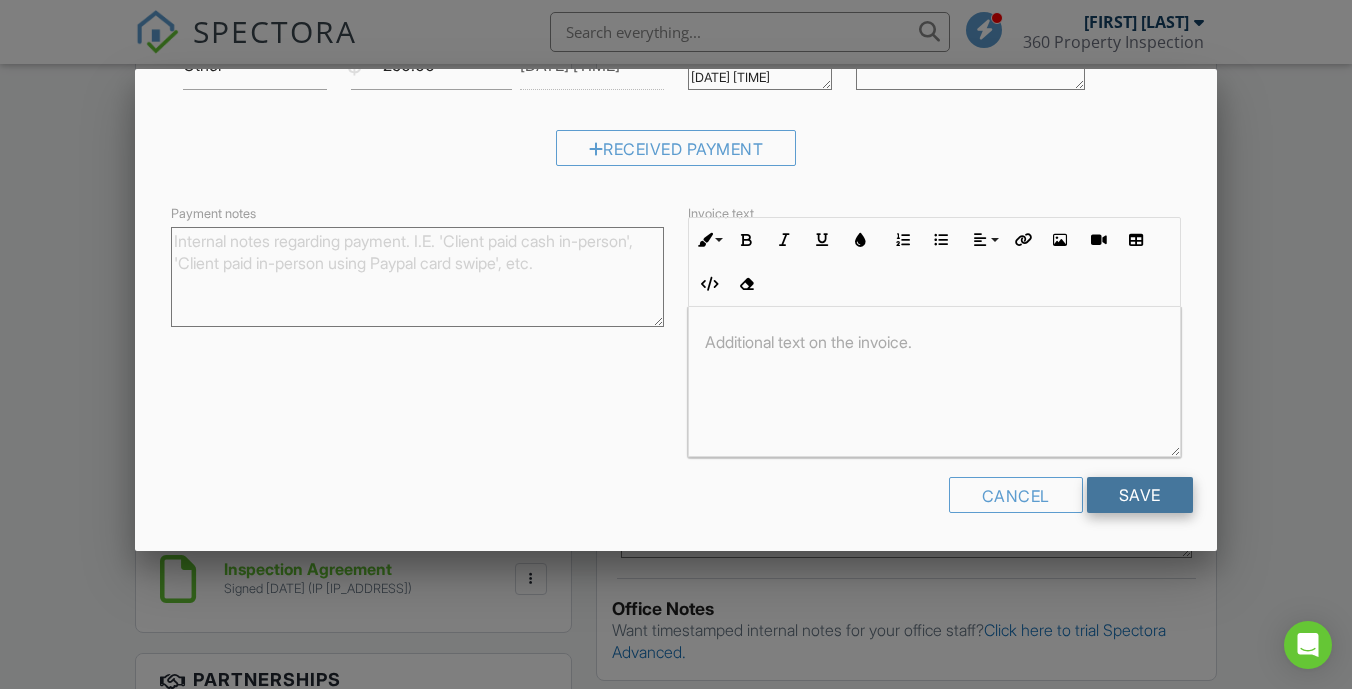 scroll, scrollTop: 476, scrollLeft: 0, axis: vertical 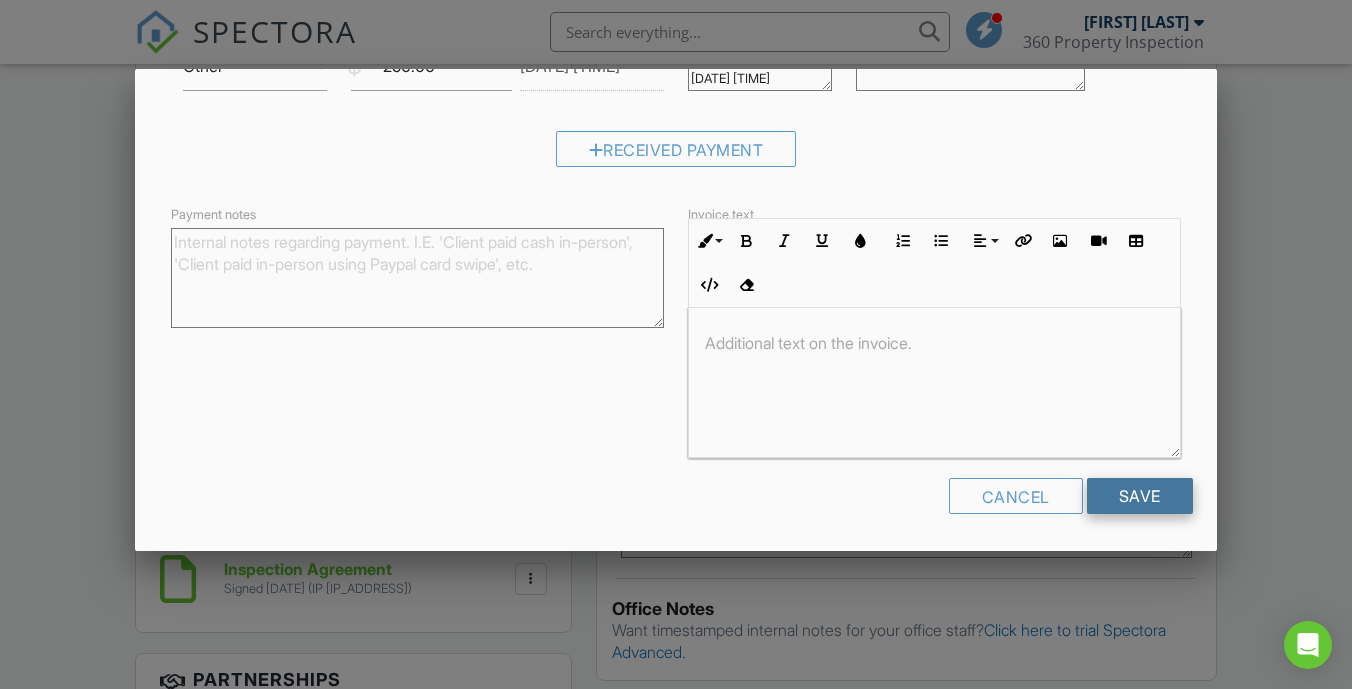 type on "100.00" 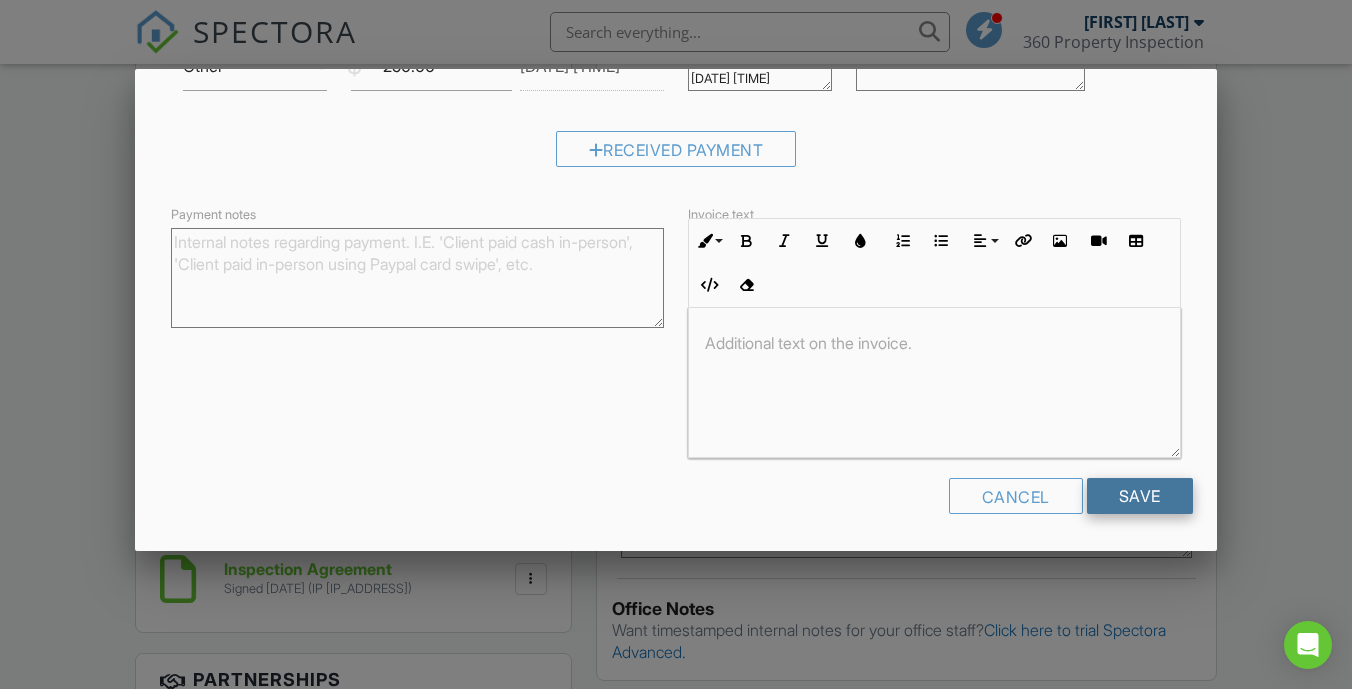 click on "Save" at bounding box center (1140, 496) 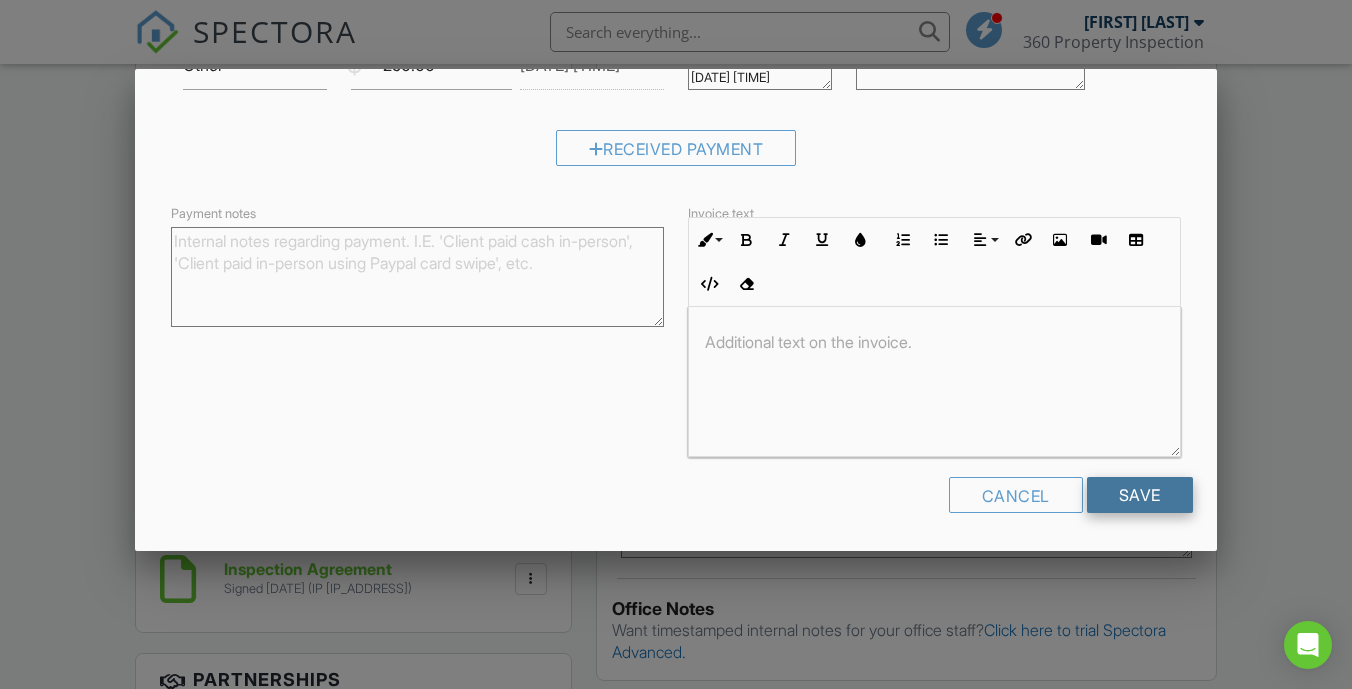 scroll, scrollTop: 476, scrollLeft: 0, axis: vertical 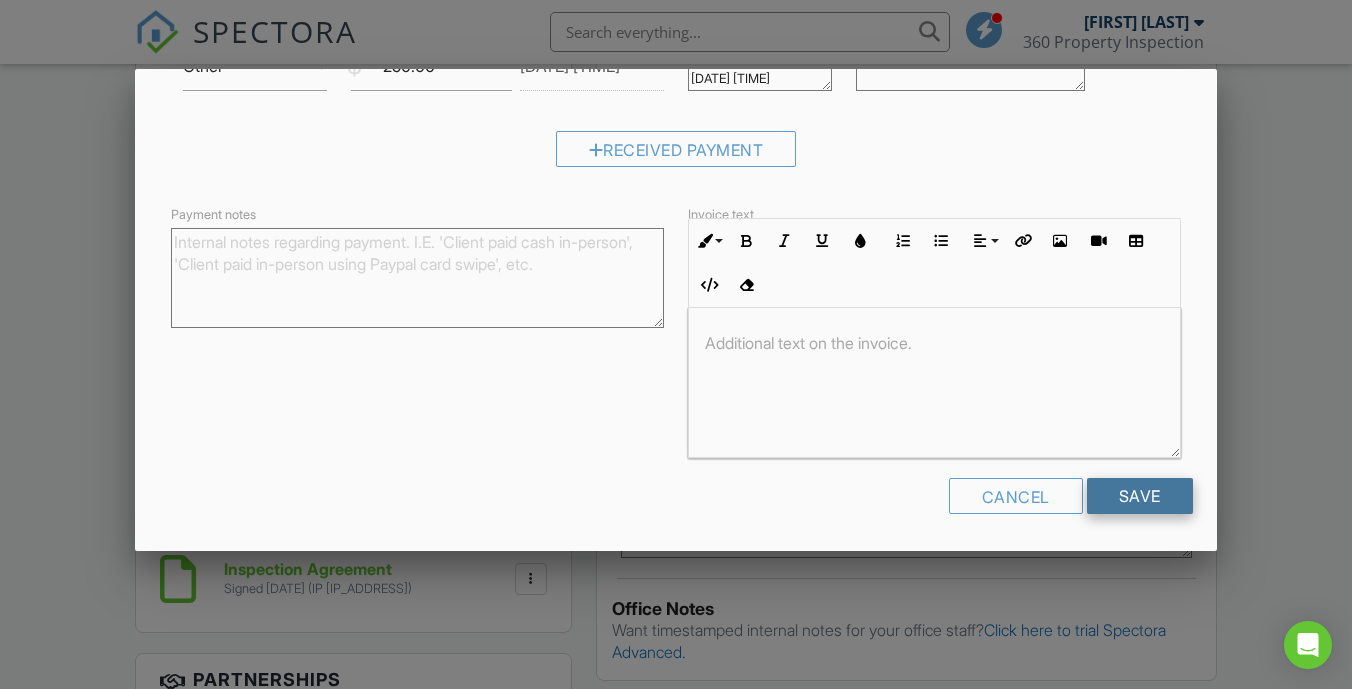 click on "Save" at bounding box center [1140, 496] 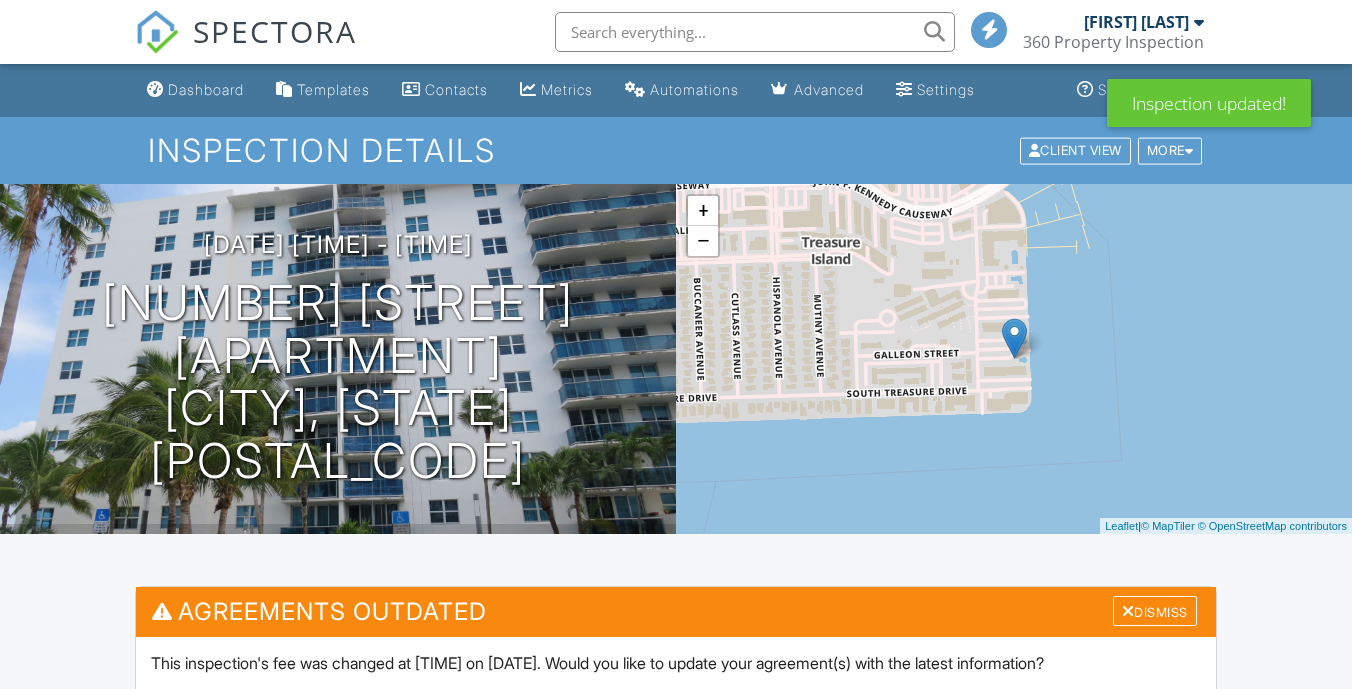 scroll, scrollTop: 0, scrollLeft: 0, axis: both 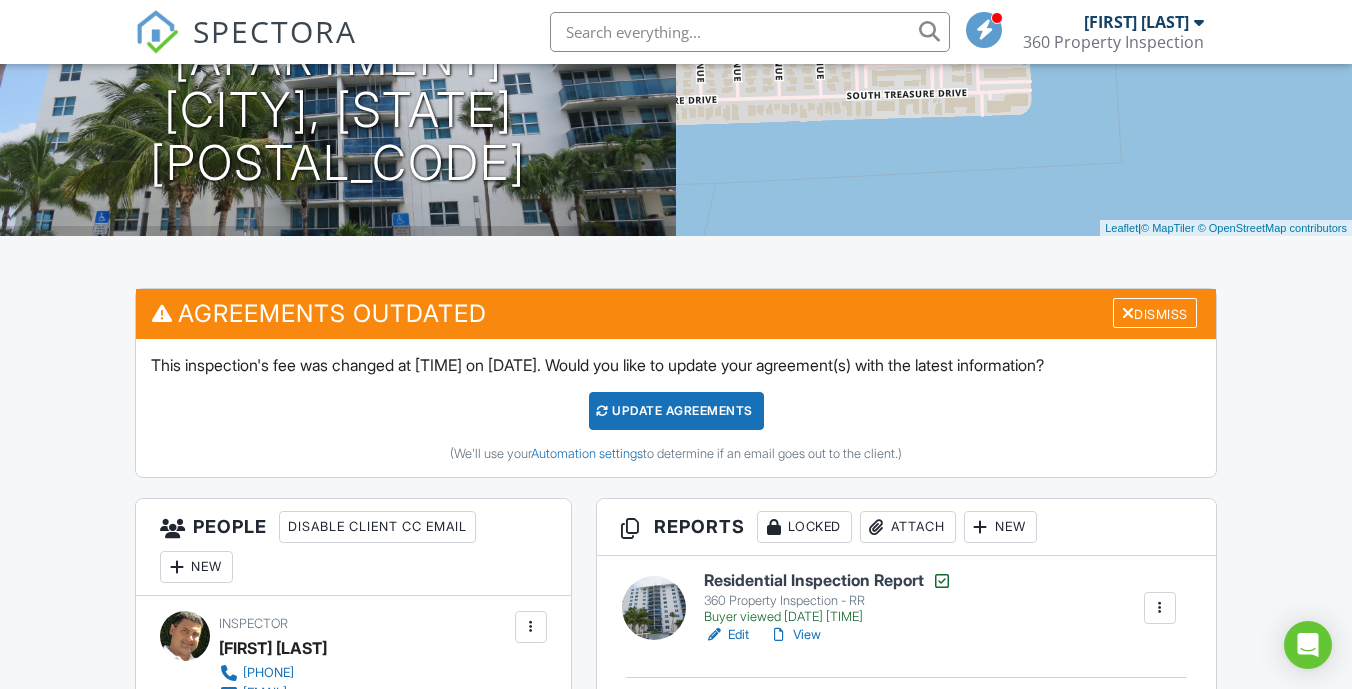 click on "Update Agreements" at bounding box center (676, 411) 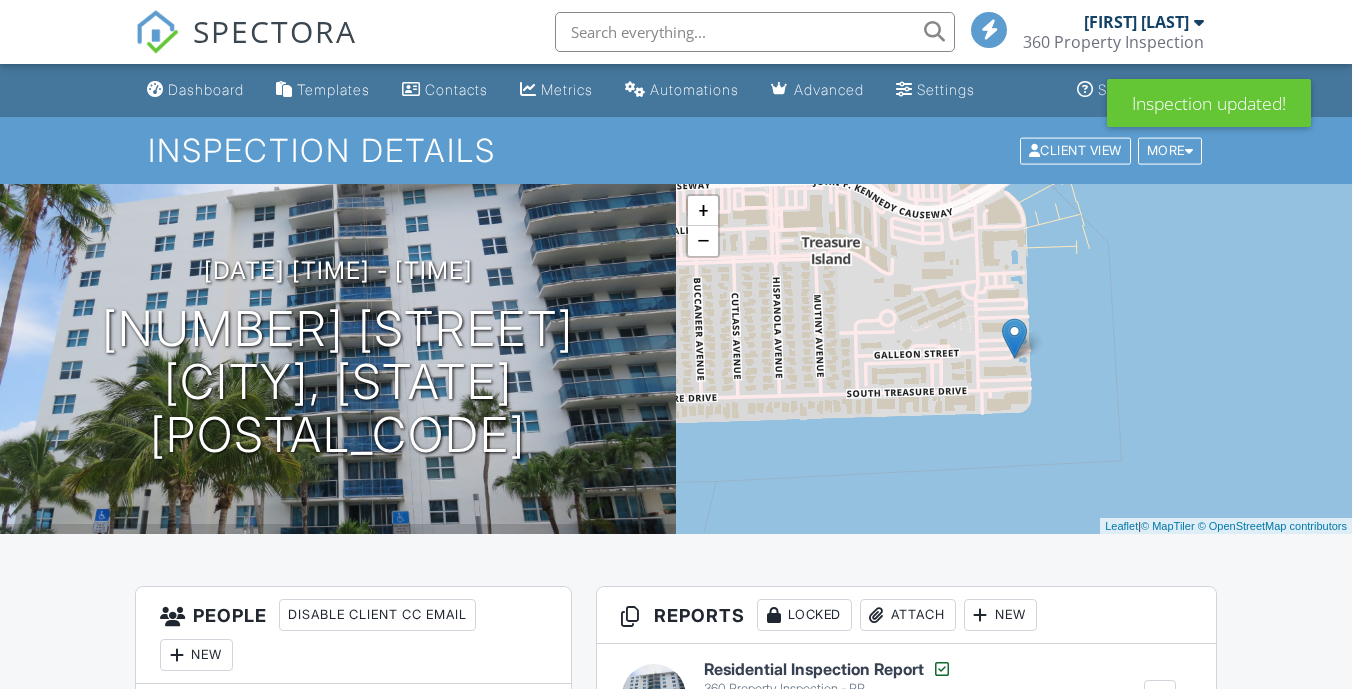 scroll, scrollTop: 0, scrollLeft: 0, axis: both 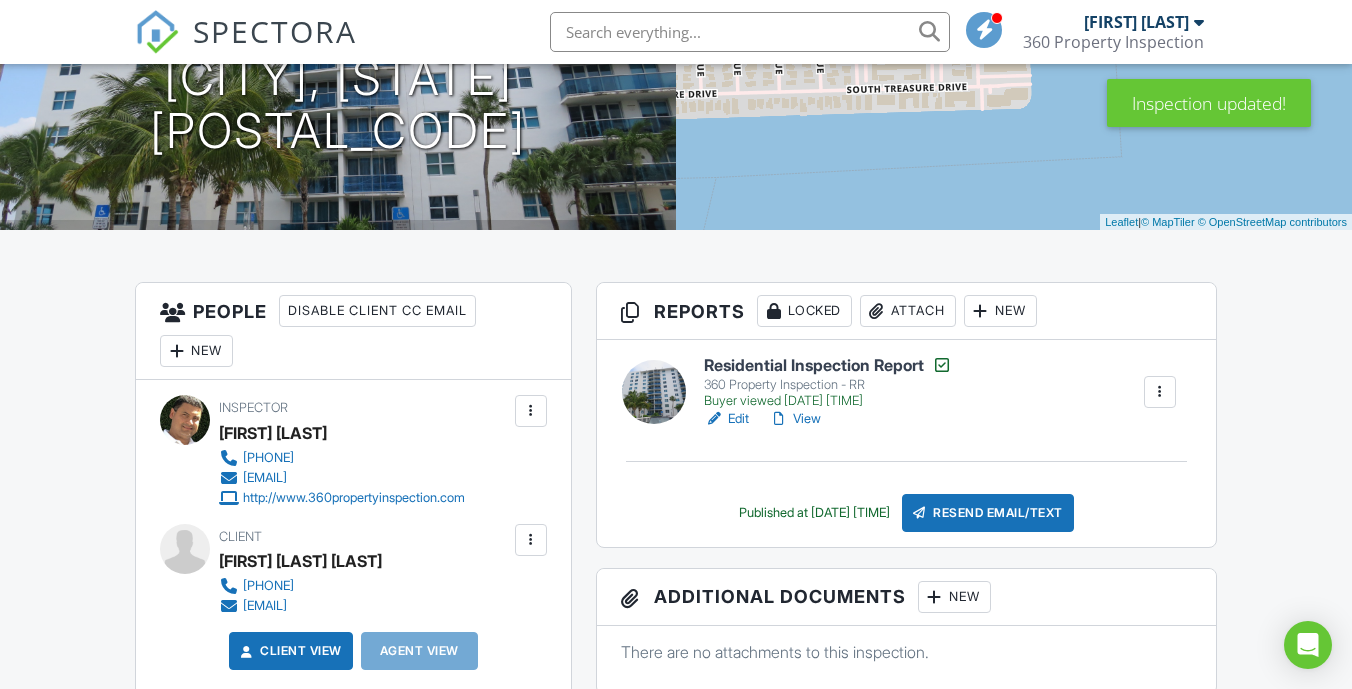 click on "New" at bounding box center (1000, 311) 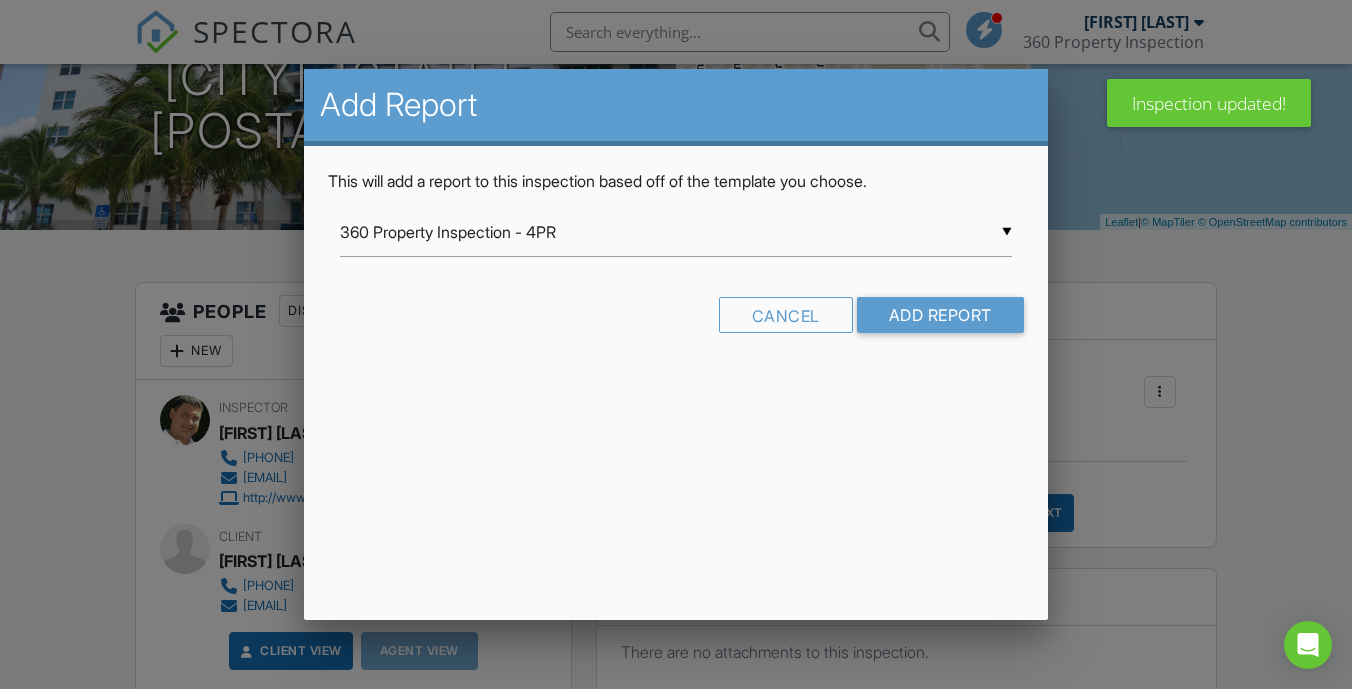 click on "▼ 360 Property Inspection - 4PR 360 Property Inspection - 4PR 360 Property Inspection - RR Ben Gromicko's Template for Home Inspections FABI Standards of Practice InterNACHI Commercial Template Mold Inspection Florida 4-Point Inspection Form (2025) Florida Citizens 4-Point Inspection Form Florida Citizens 4-Point Inspection Form Florida Uniform Mitigation Verification Inspection Form  Florida Uniform Mitigation Verification Inspection Form  360 Property Inspection - 4PR
360 Property Inspection - RR
Ben Gromicko's Template for Home Inspections
FABI Standards of Practice
InterNACHI Commercial Template
Mold Inspection
Florida 4-Point Inspection Form (2025)
Florida Citizens 4-Point Inspection Form
Florida Citizens 4-Point Inspection Form
Florida Uniform Mitigation Verification Inspection Form
Florida Uniform Mitigation Verification Inspection Form" at bounding box center (676, 232) 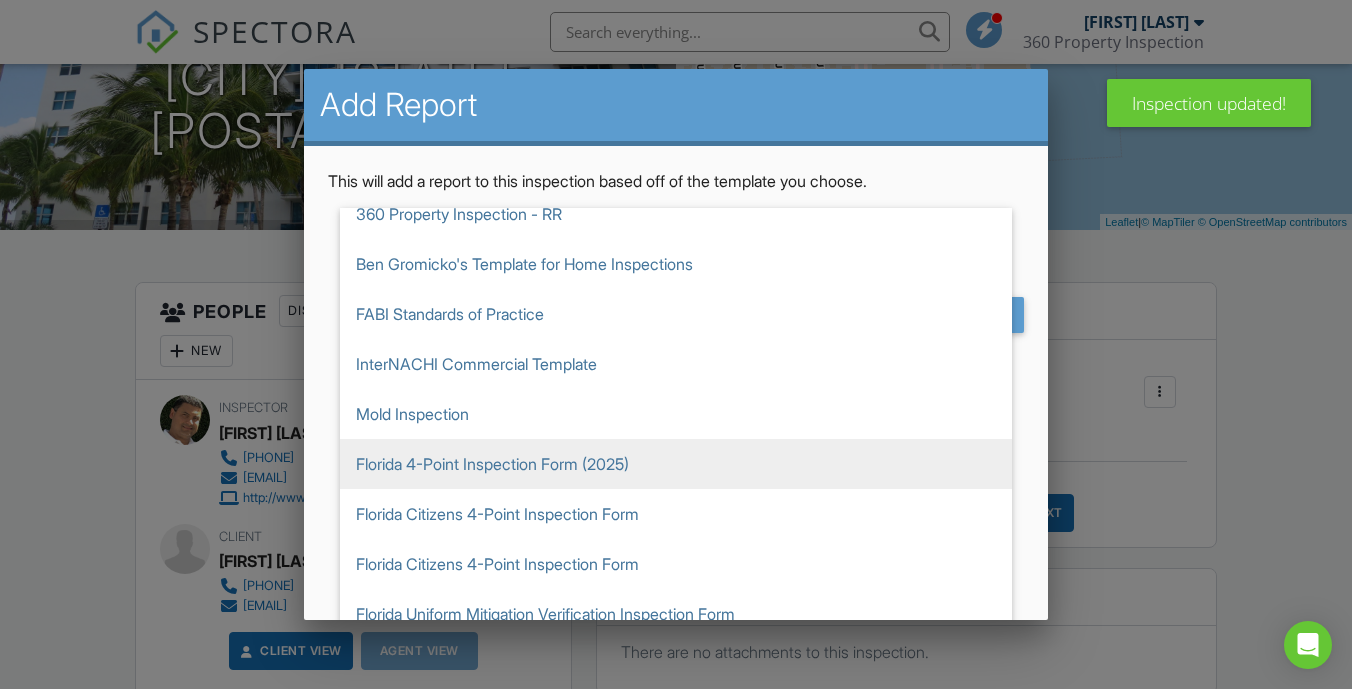scroll, scrollTop: 69, scrollLeft: 0, axis: vertical 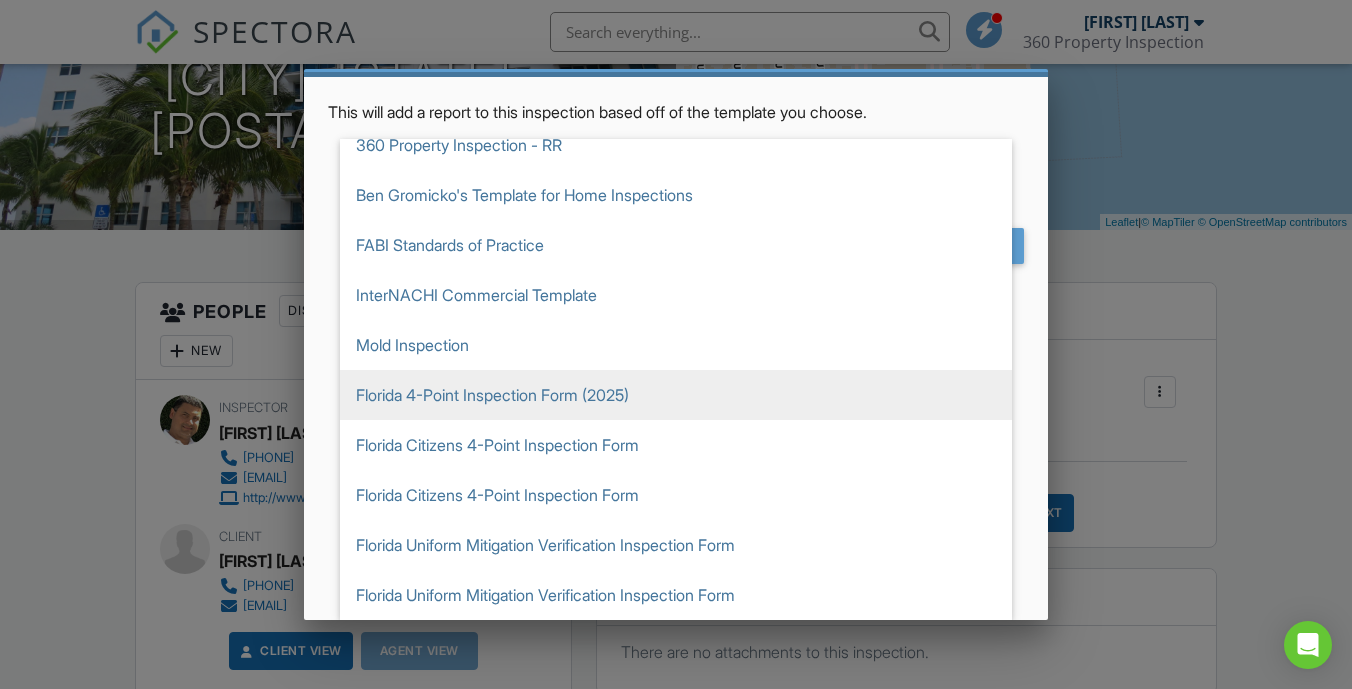 click on "Florida 4-Point Inspection Form (2025)" at bounding box center [676, 395] 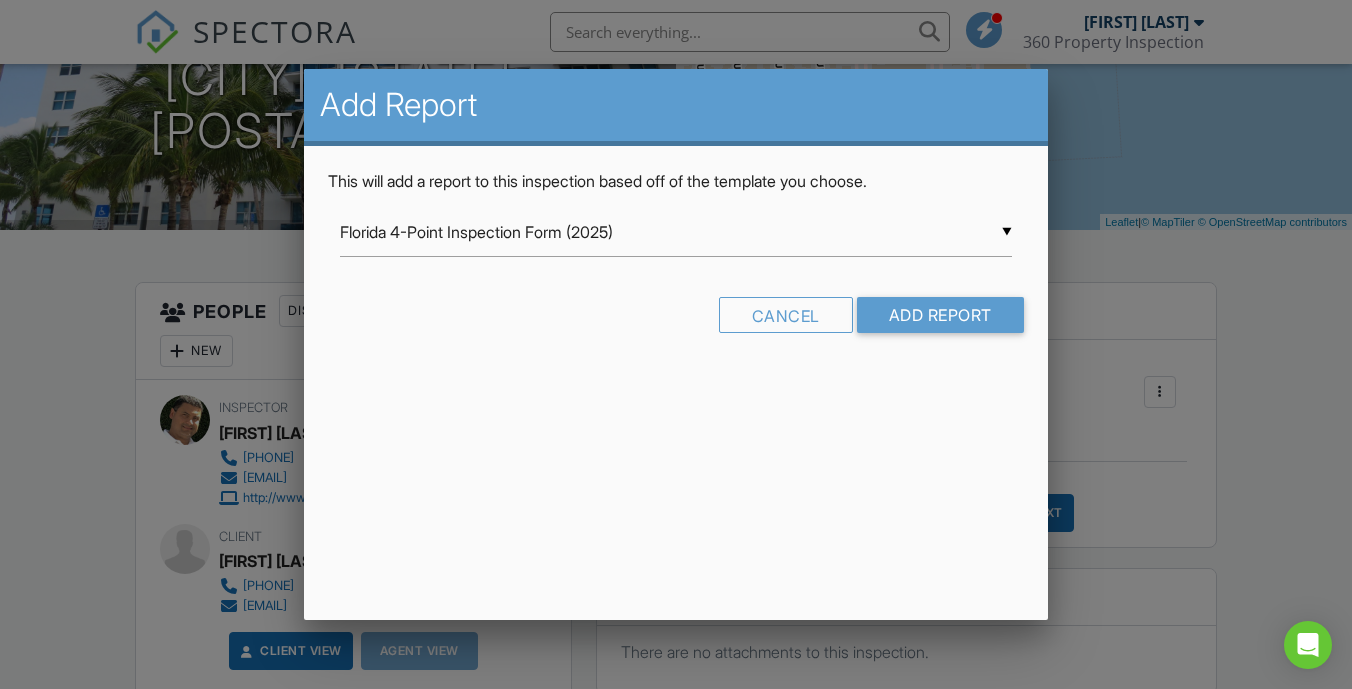 scroll, scrollTop: 0, scrollLeft: 0, axis: both 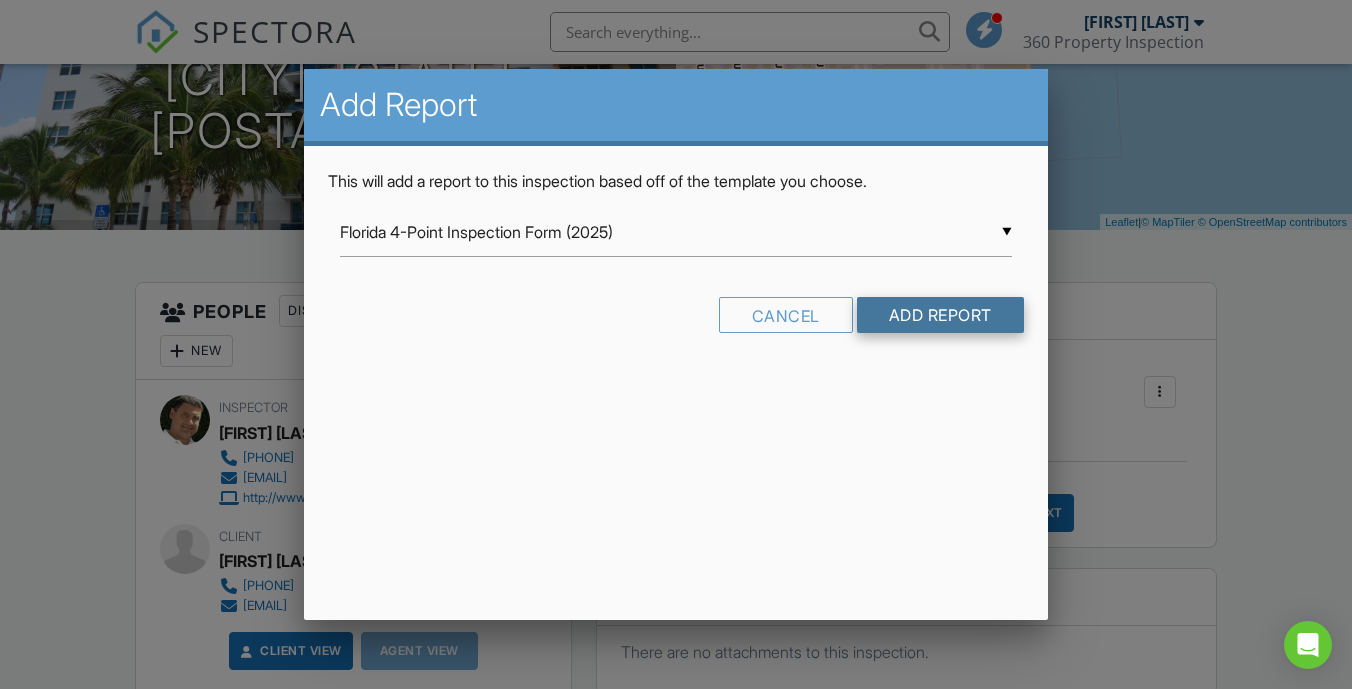click on "Add Report" at bounding box center (940, 315) 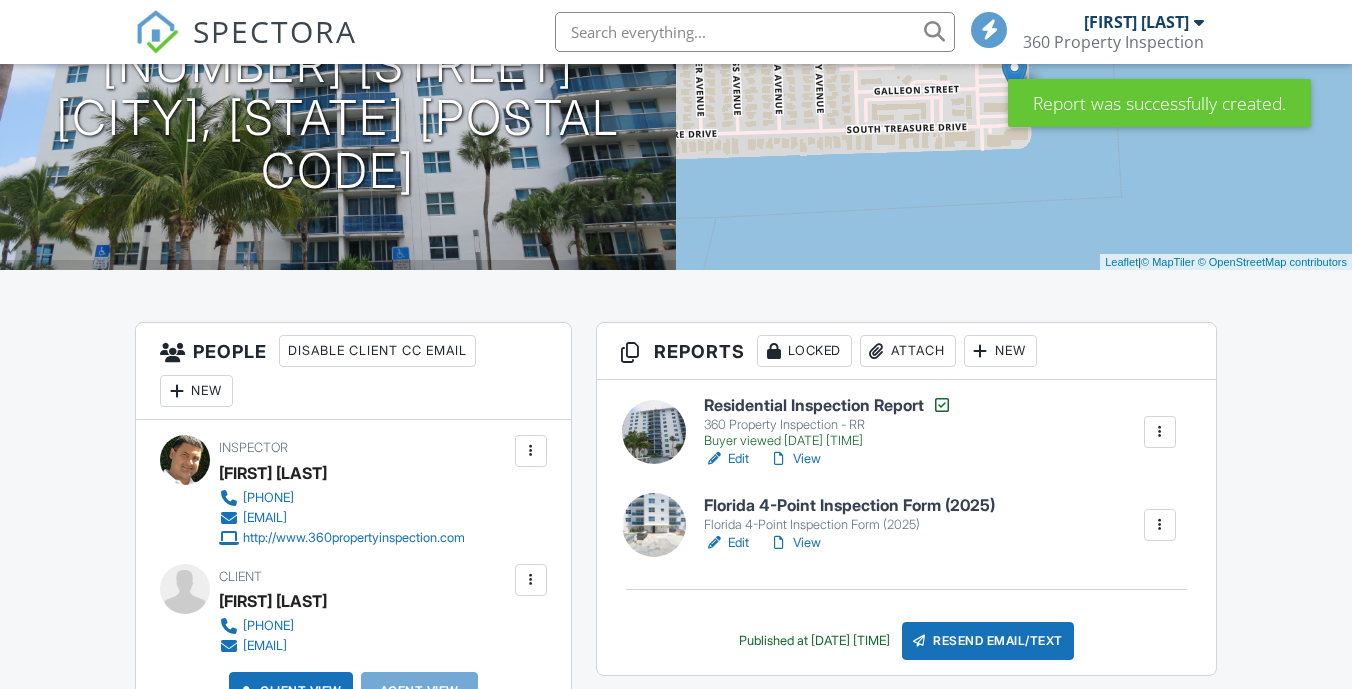 scroll, scrollTop: 0, scrollLeft: 0, axis: both 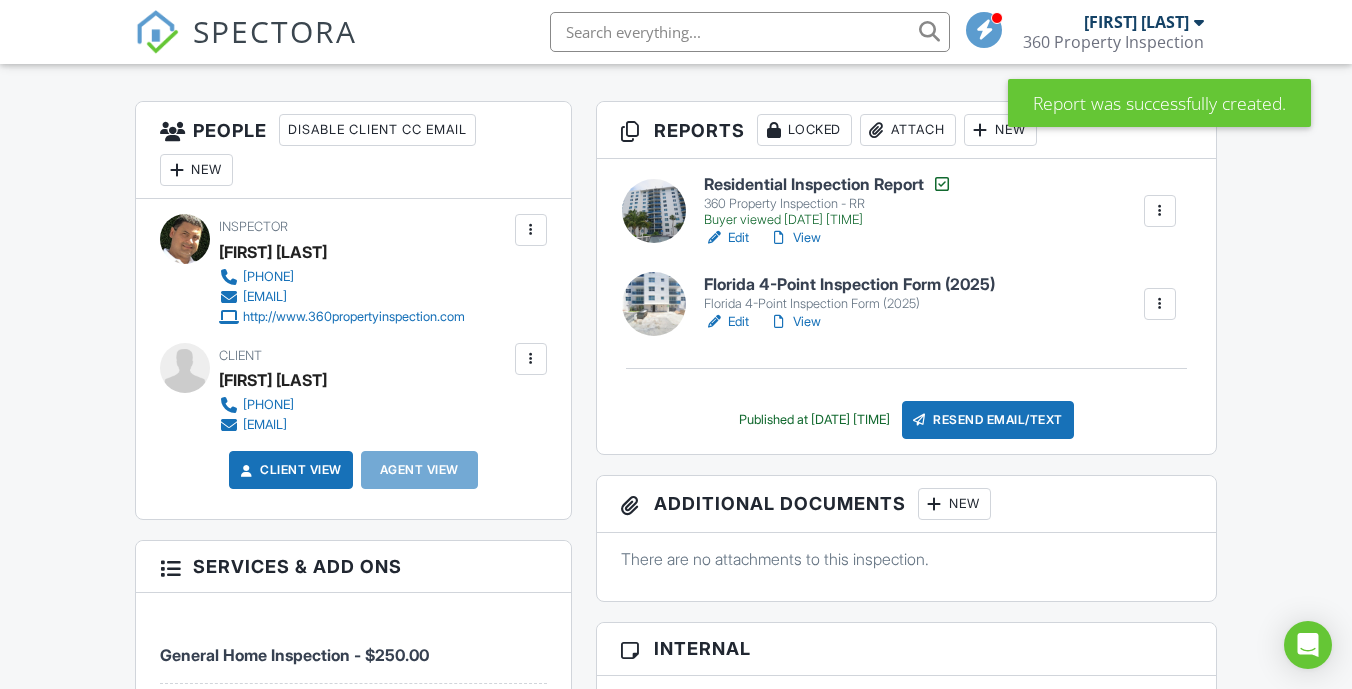 click on "View" at bounding box center (795, 322) 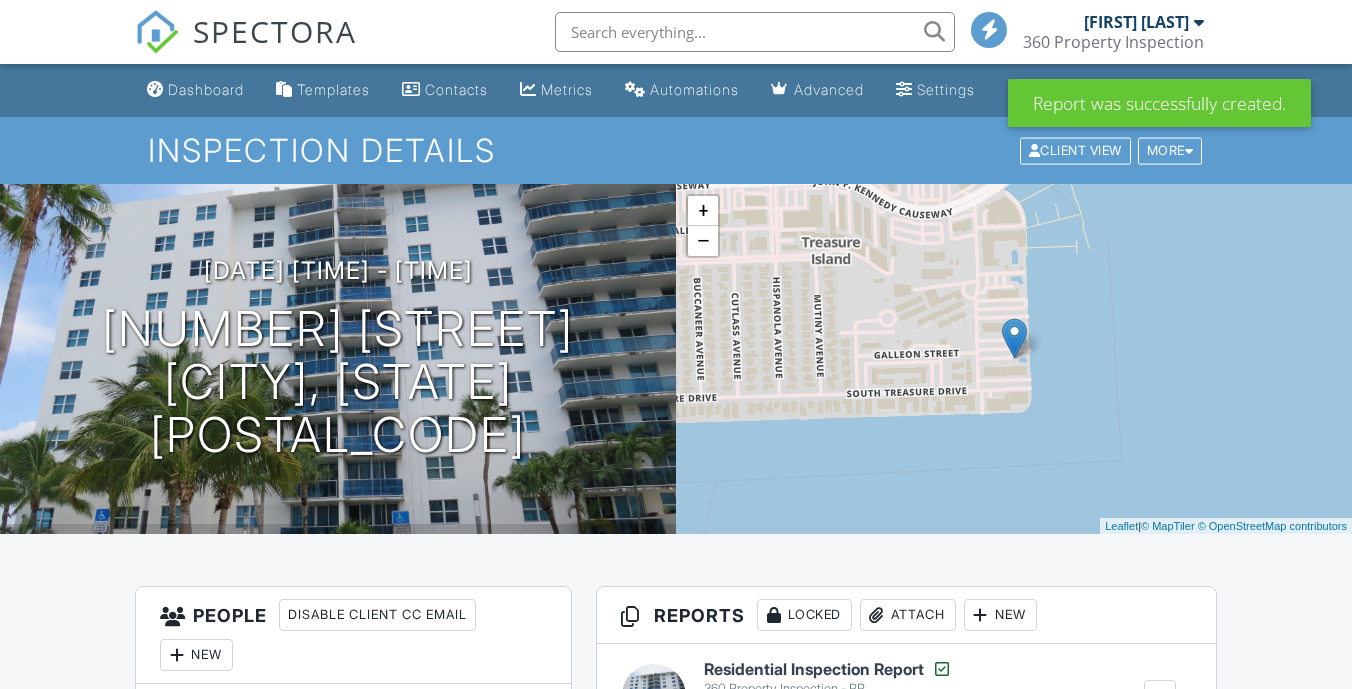 scroll, scrollTop: 485, scrollLeft: 0, axis: vertical 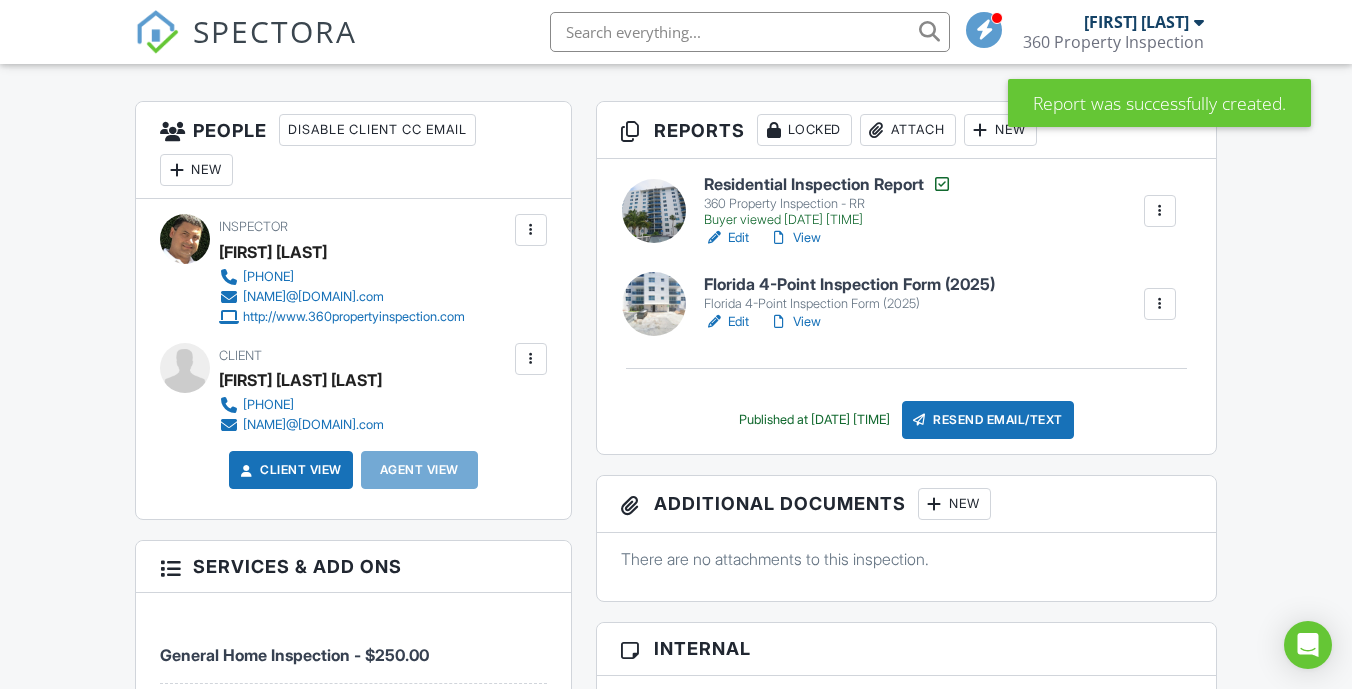click on "Edit" at bounding box center (726, 322) 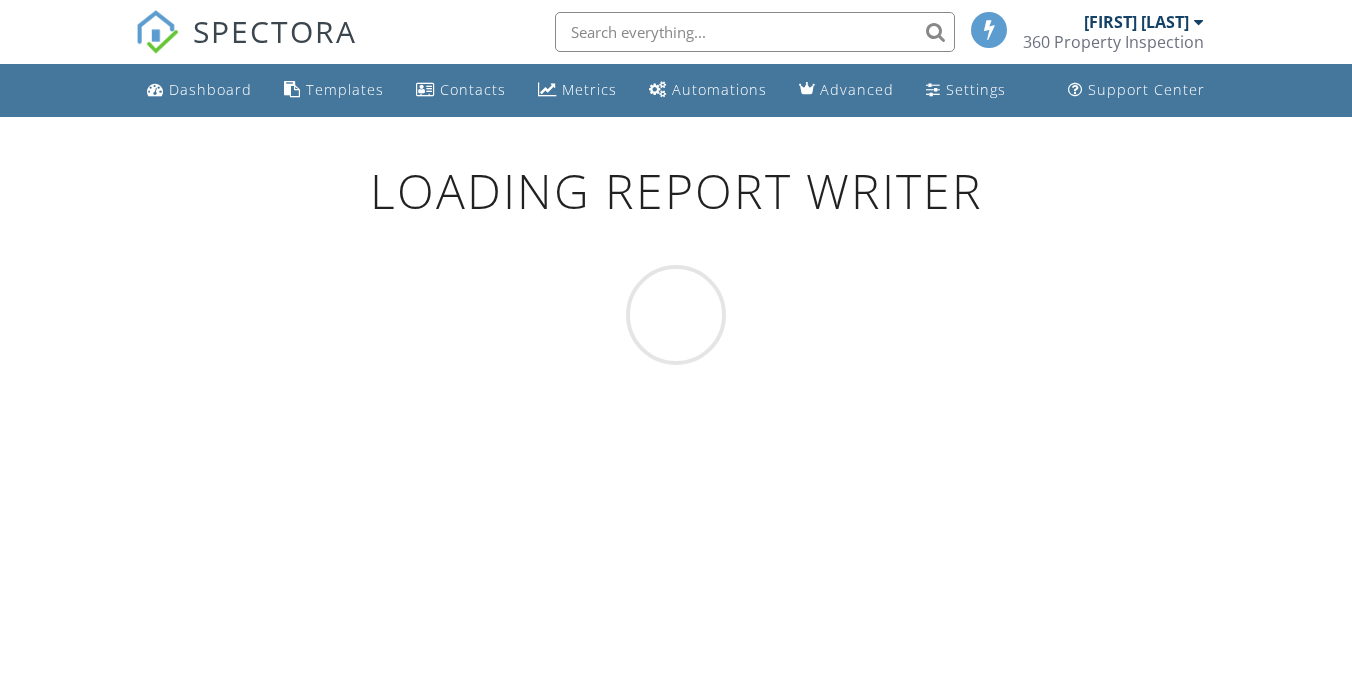 scroll, scrollTop: 0, scrollLeft: 0, axis: both 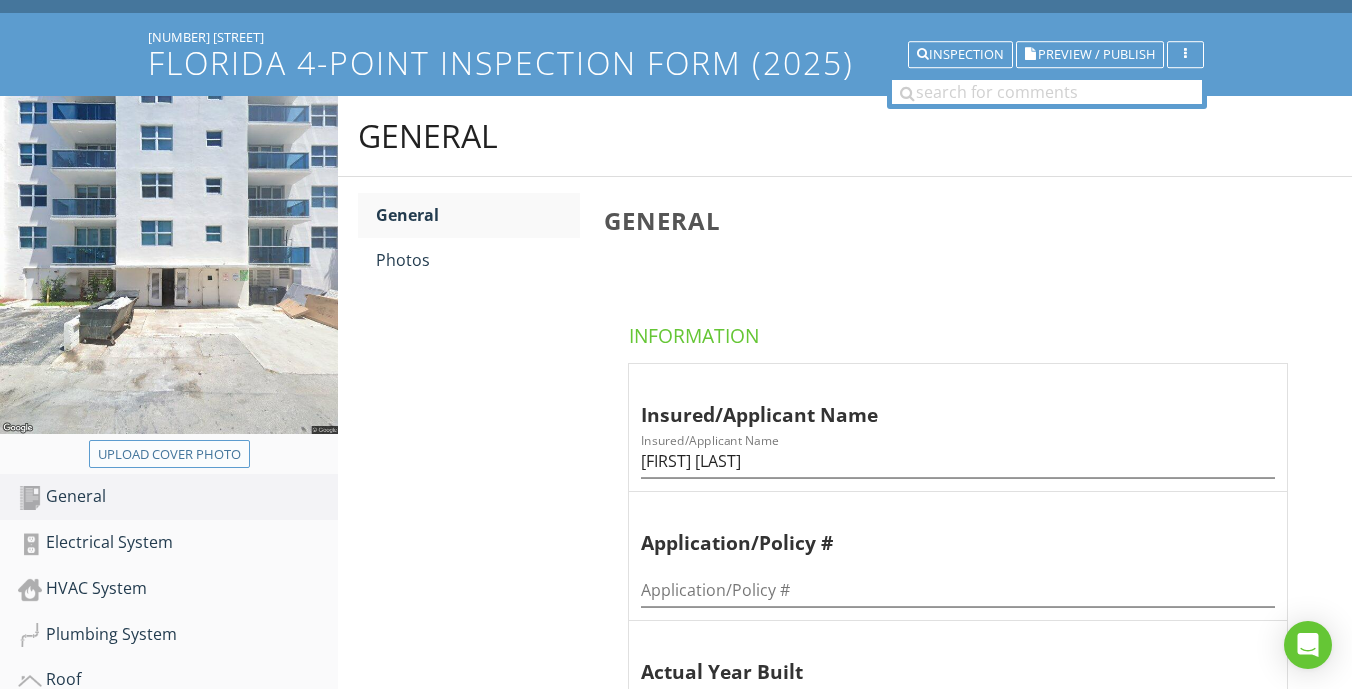 click on "Upload cover photo" at bounding box center (169, 455) 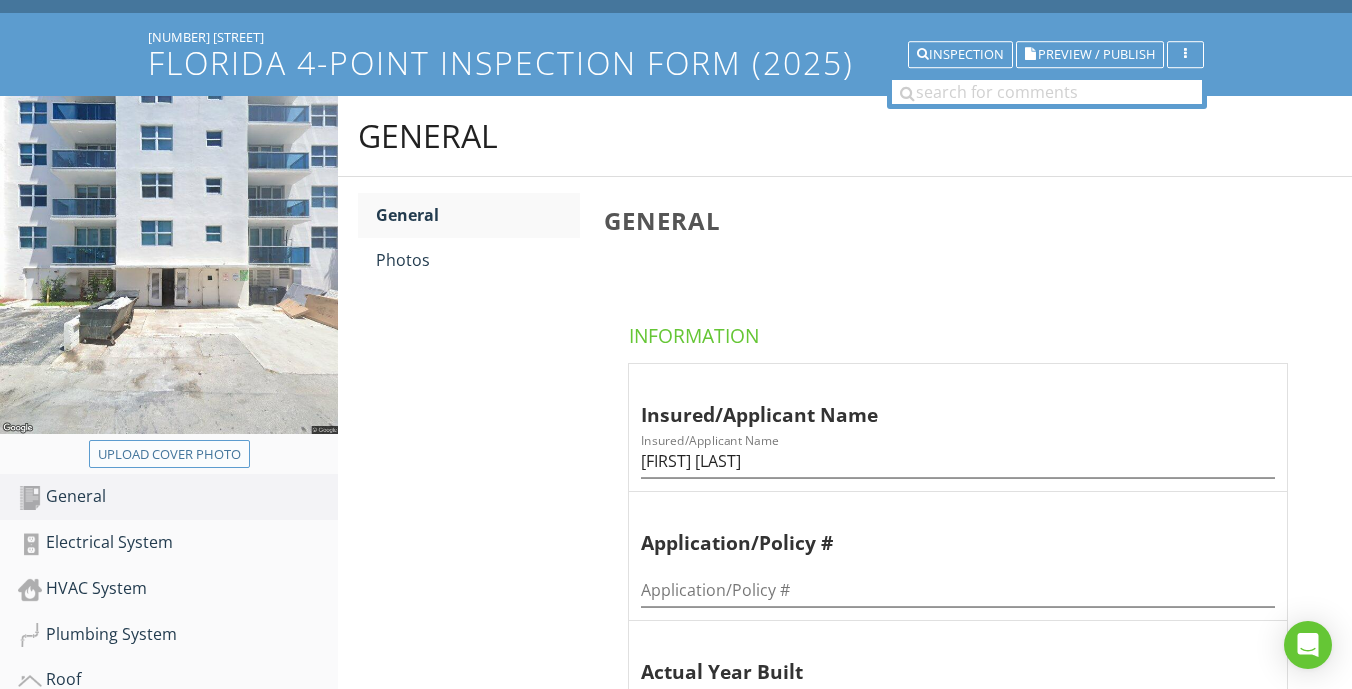 type on "C:\fakepath\IMG_9634.JPG" 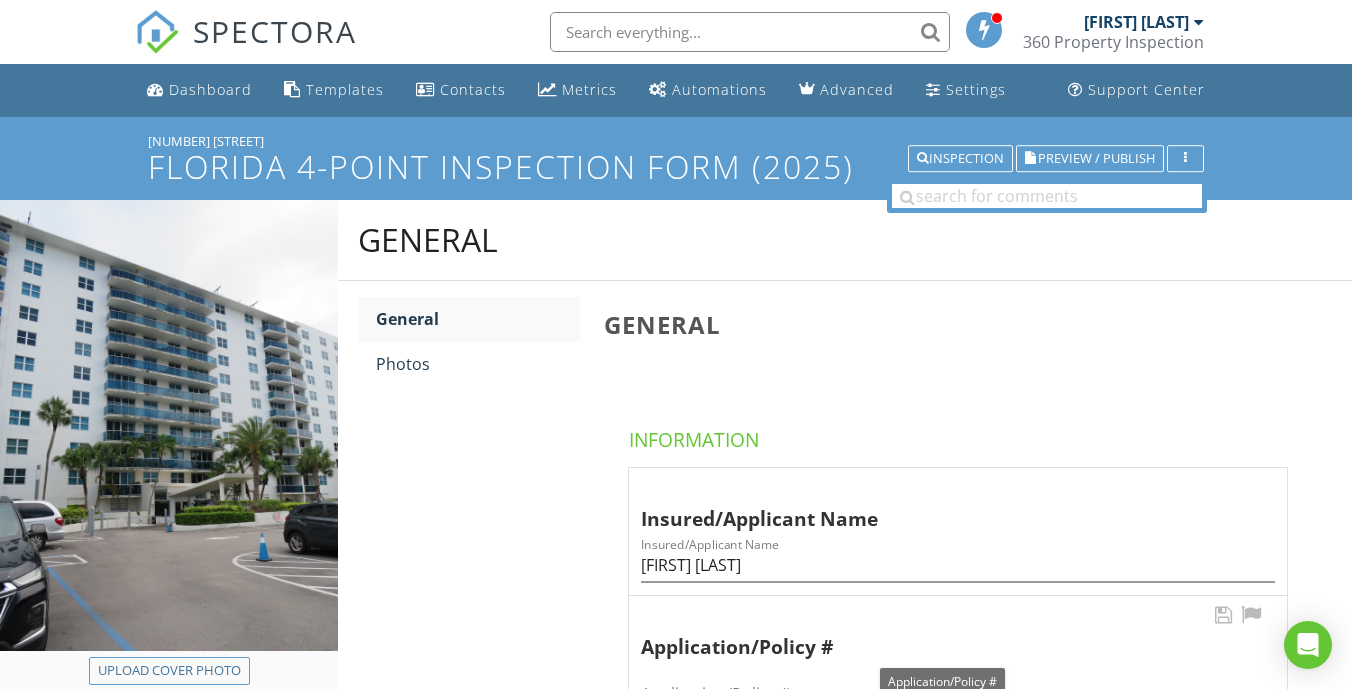 scroll, scrollTop: 0, scrollLeft: 0, axis: both 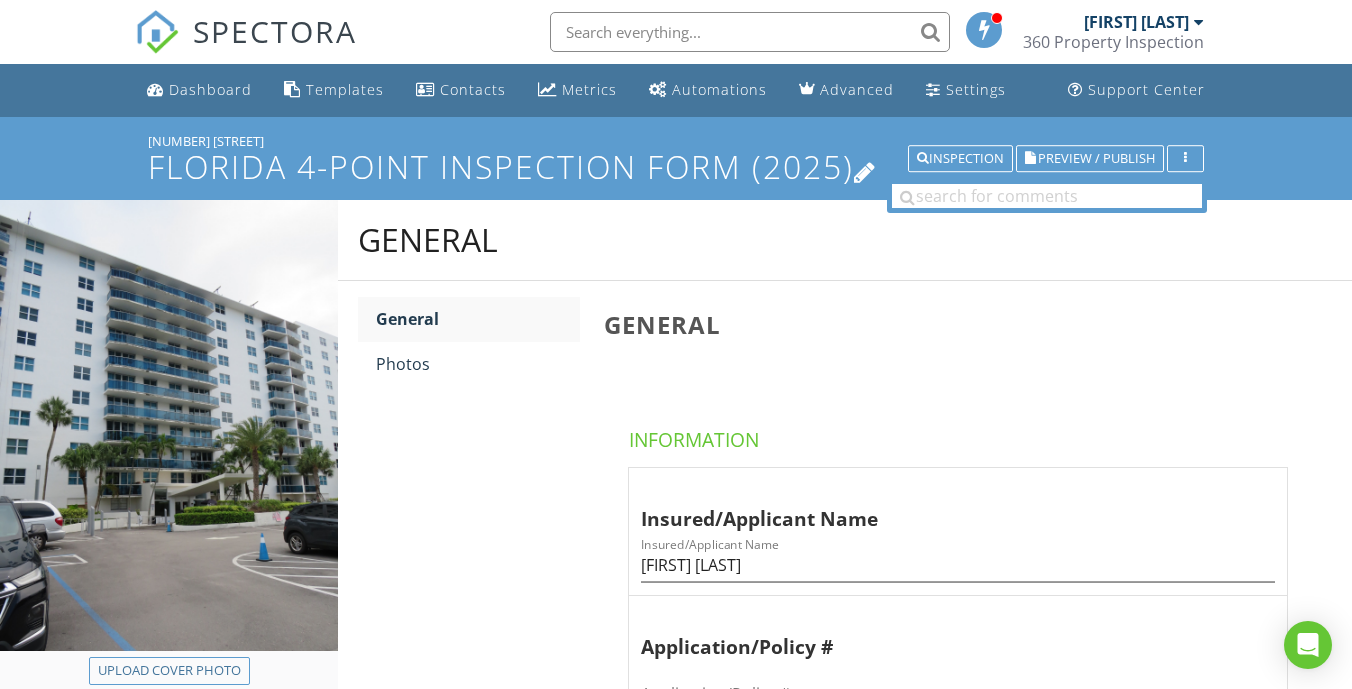 click on "Florida 4-Point Inspection Form (2025)" at bounding box center (676, 166) 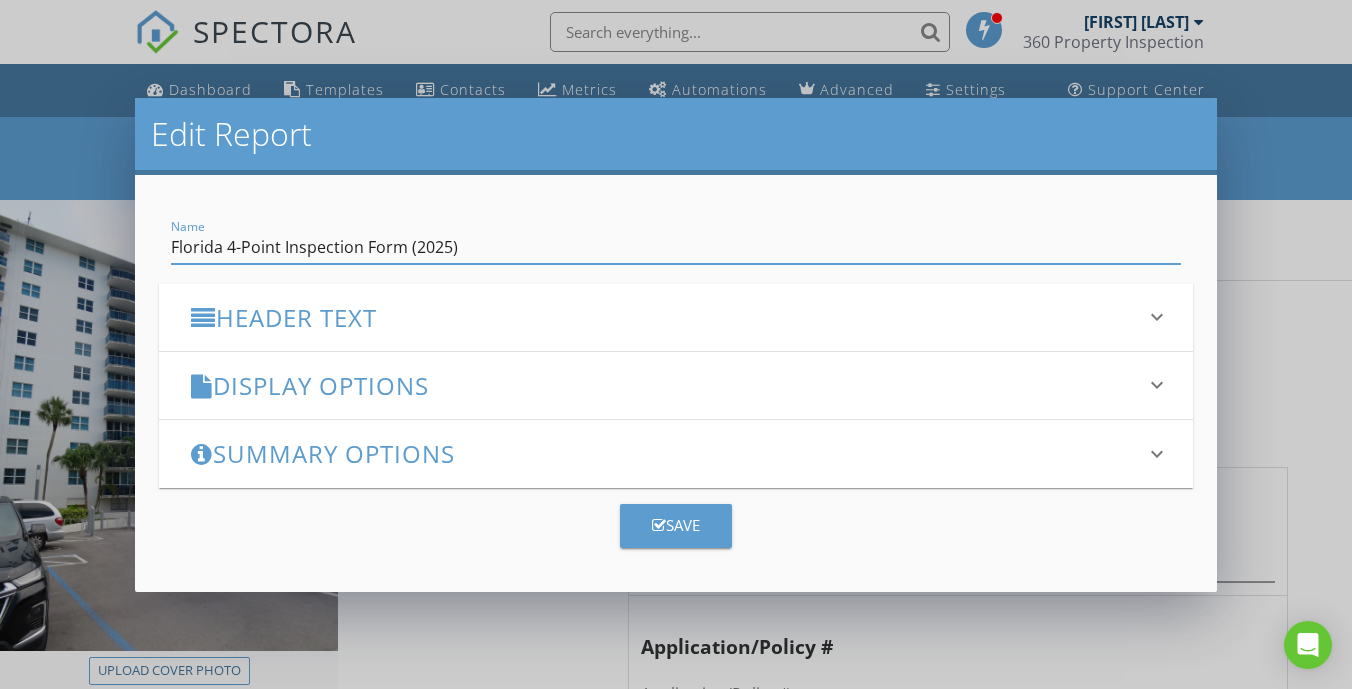 click on "Edit Report   Name Florida 4-Point Inspection Form (2025)
Header Text
keyboard_arrow_down   Full Report Header Text     Summary Header Text
Display Options
keyboard_arrow_down   check_box Display Item Ratings Grid in Report
What does this look like?
check_box Display Category Counts Summary
What does this look like?
check_box_outline_blank Display 'Items Inspected' Count
With
vs
without
check_box_outline_blank Display Inspector Signature   Configure Signature    |
Where does this display?
check_box Display Standards of Practice
Set per-section by clicking the 'pencil' icon next to each
section.
What does this look like?
check_box Display Recommendations   check_box Smart Layout for Informational Comments
Minimize whitespace by separating short and long comments.
What does this look like?
PDF Options       check_box" at bounding box center (676, 344) 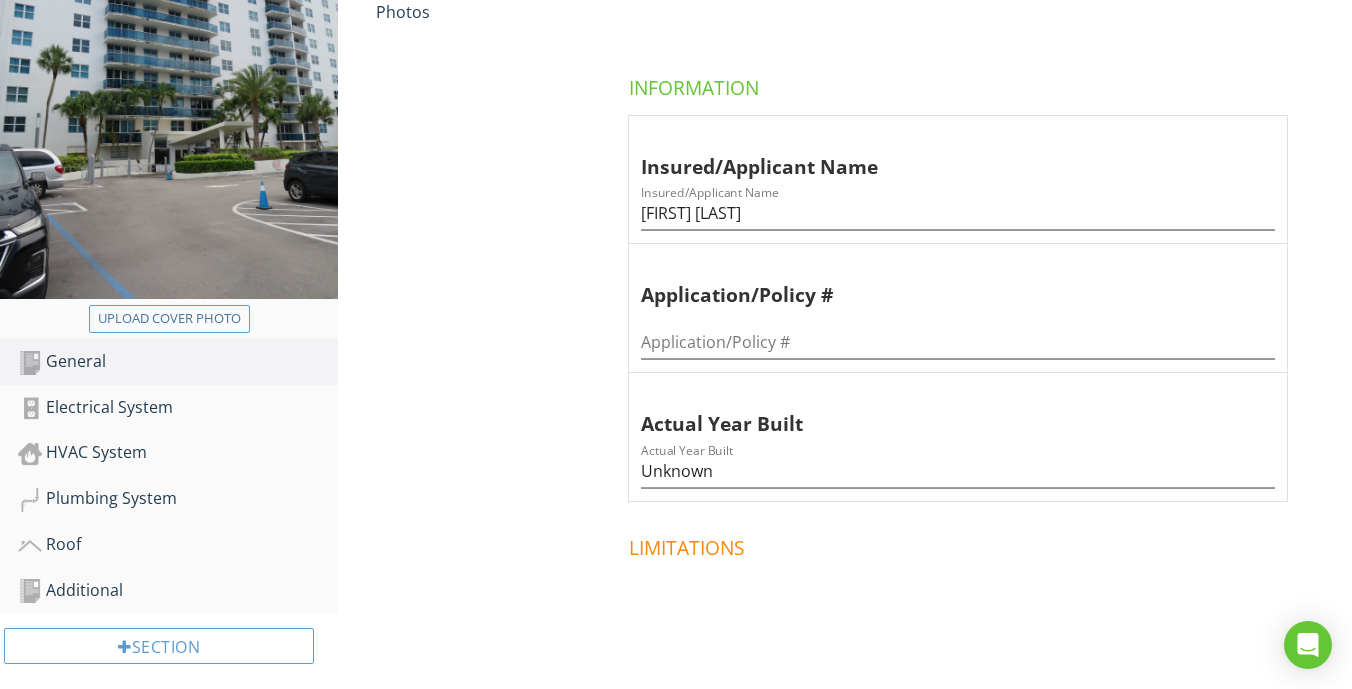 scroll, scrollTop: 359, scrollLeft: 0, axis: vertical 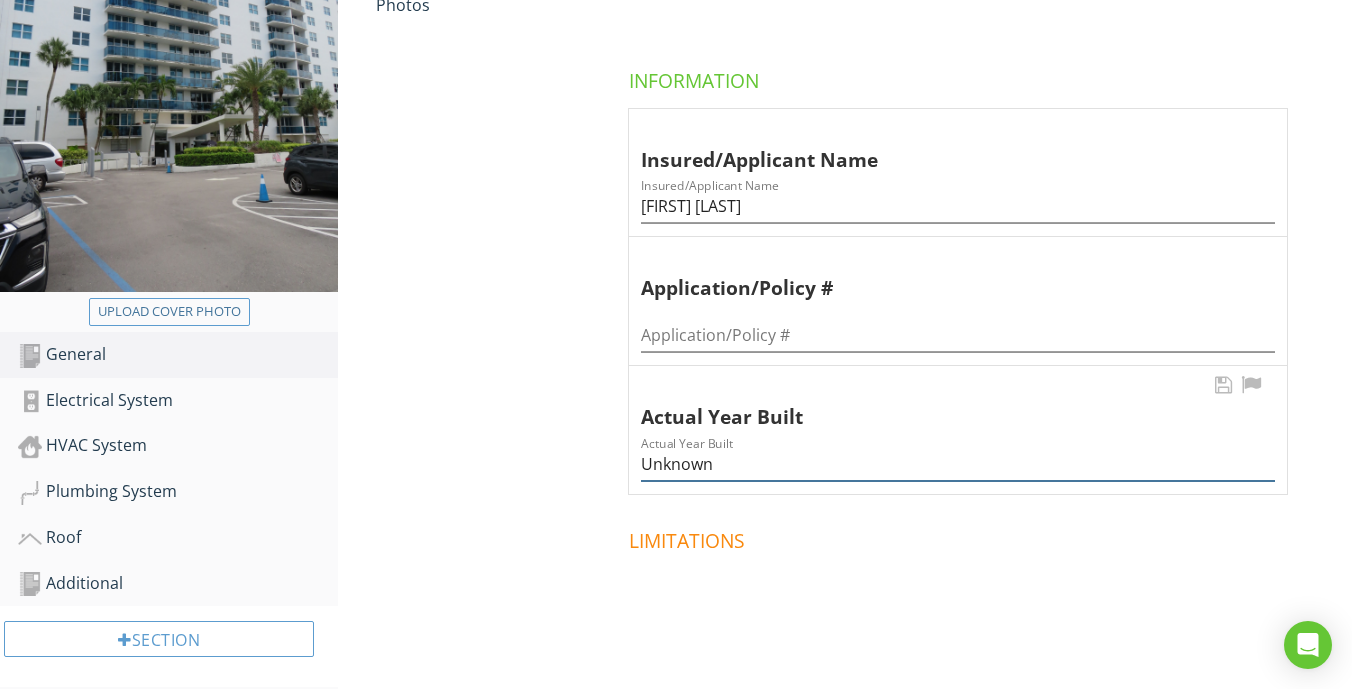 click on "Unknown" at bounding box center [958, 464] 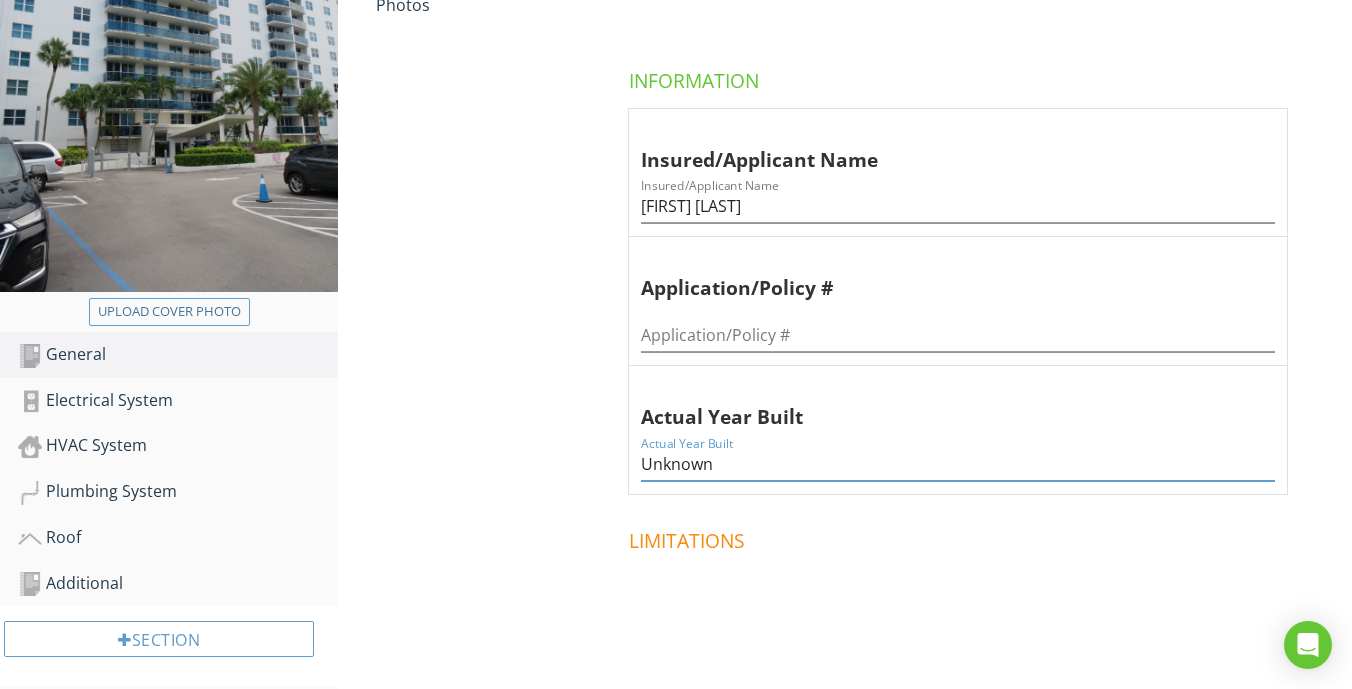 drag, startPoint x: 719, startPoint y: 468, endPoint x: 595, endPoint y: 448, distance: 125.60255 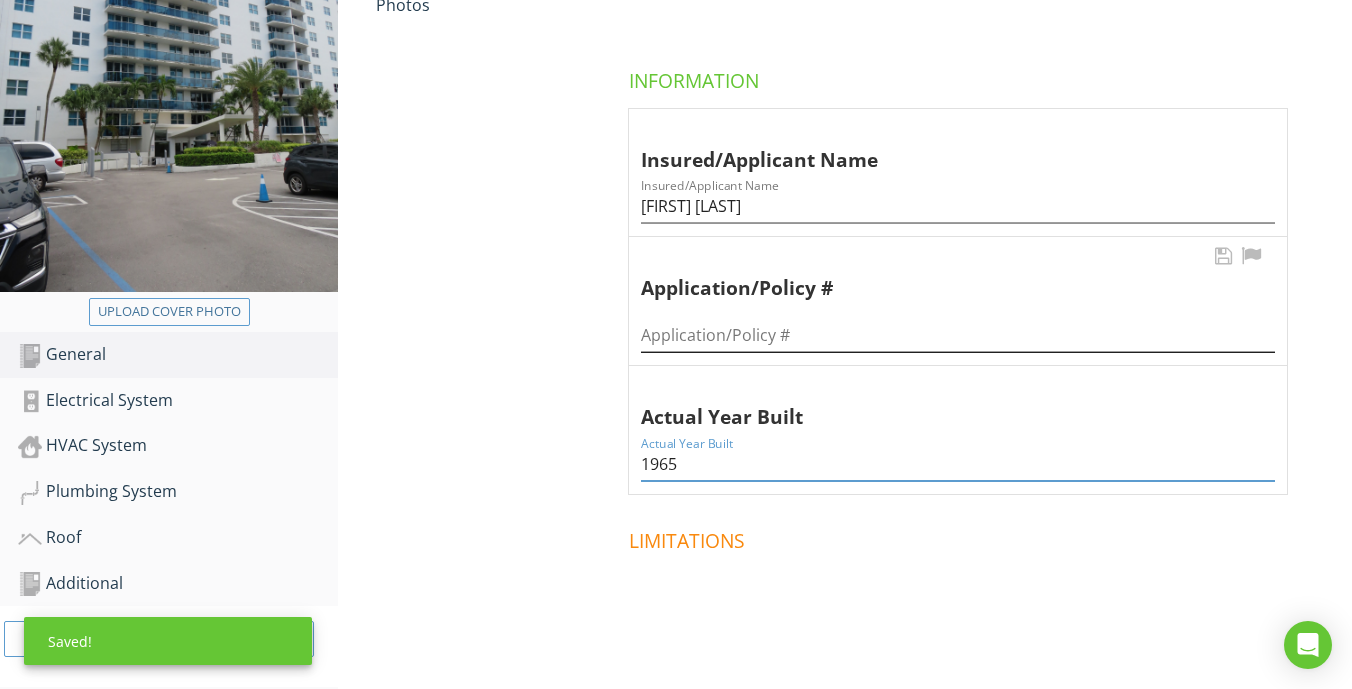 type on "1965" 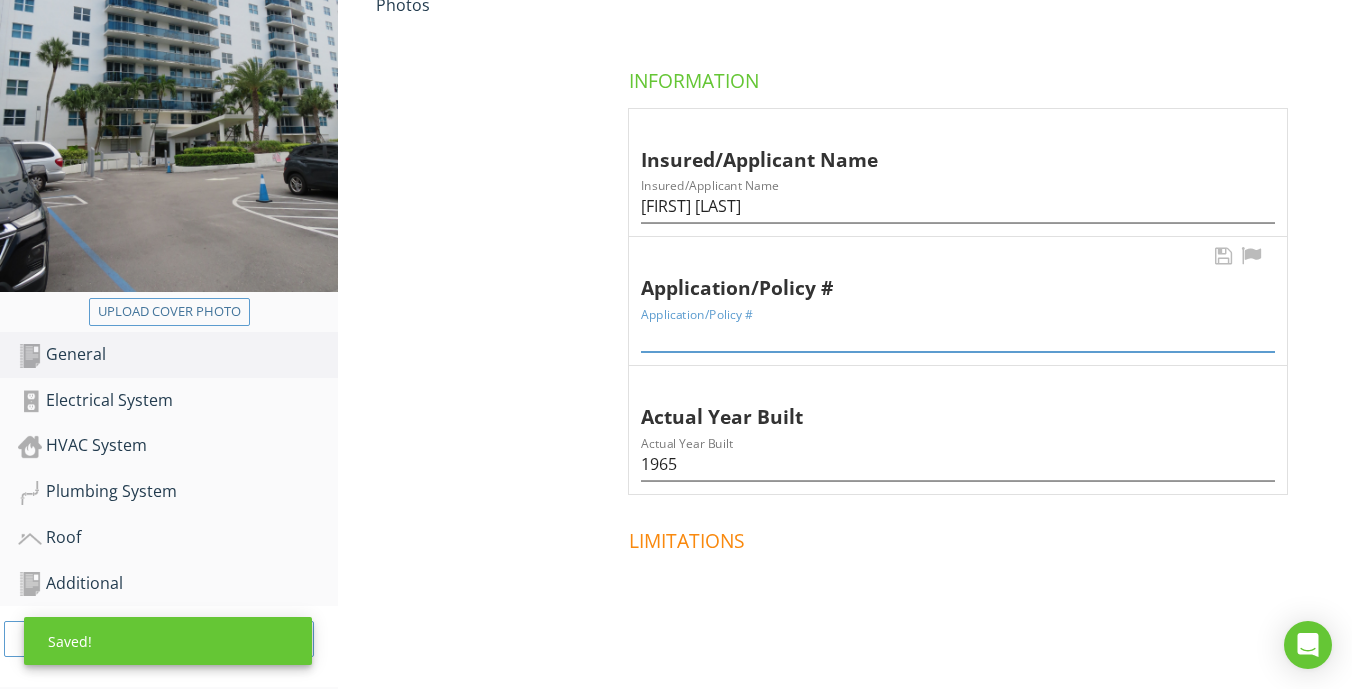 click at bounding box center (958, 335) 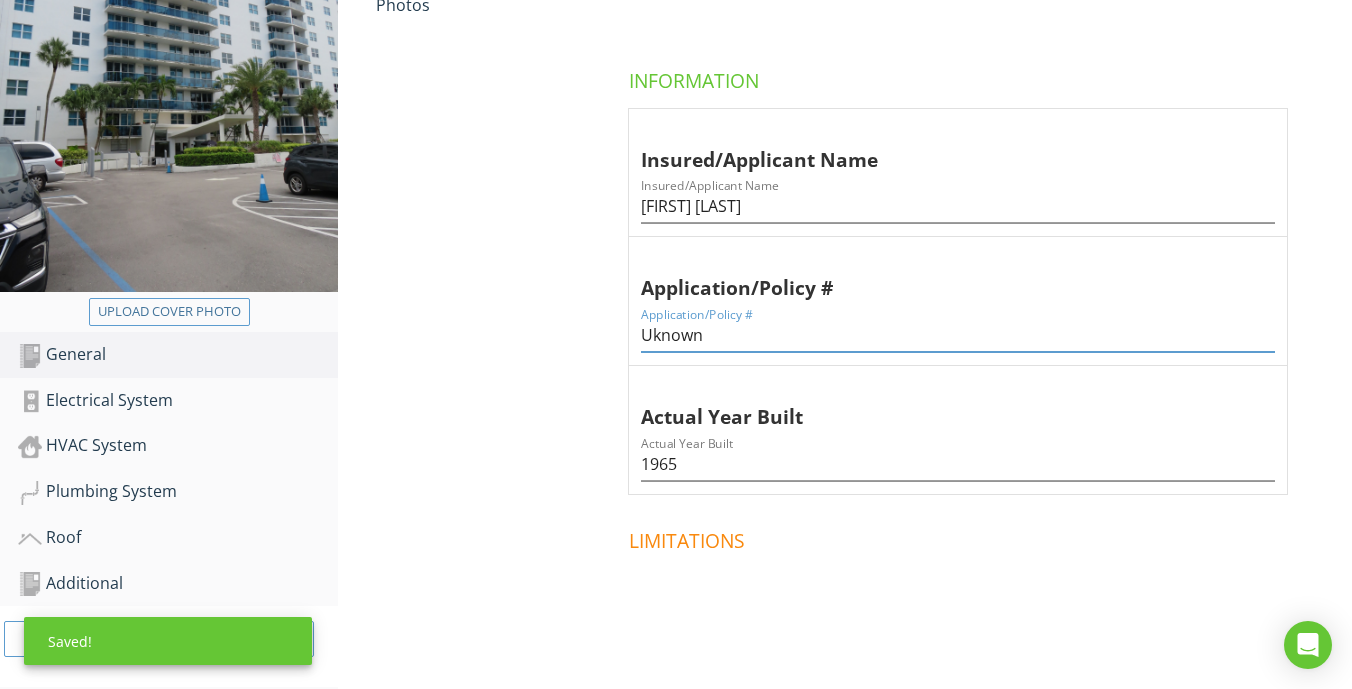 type on "Uknown" 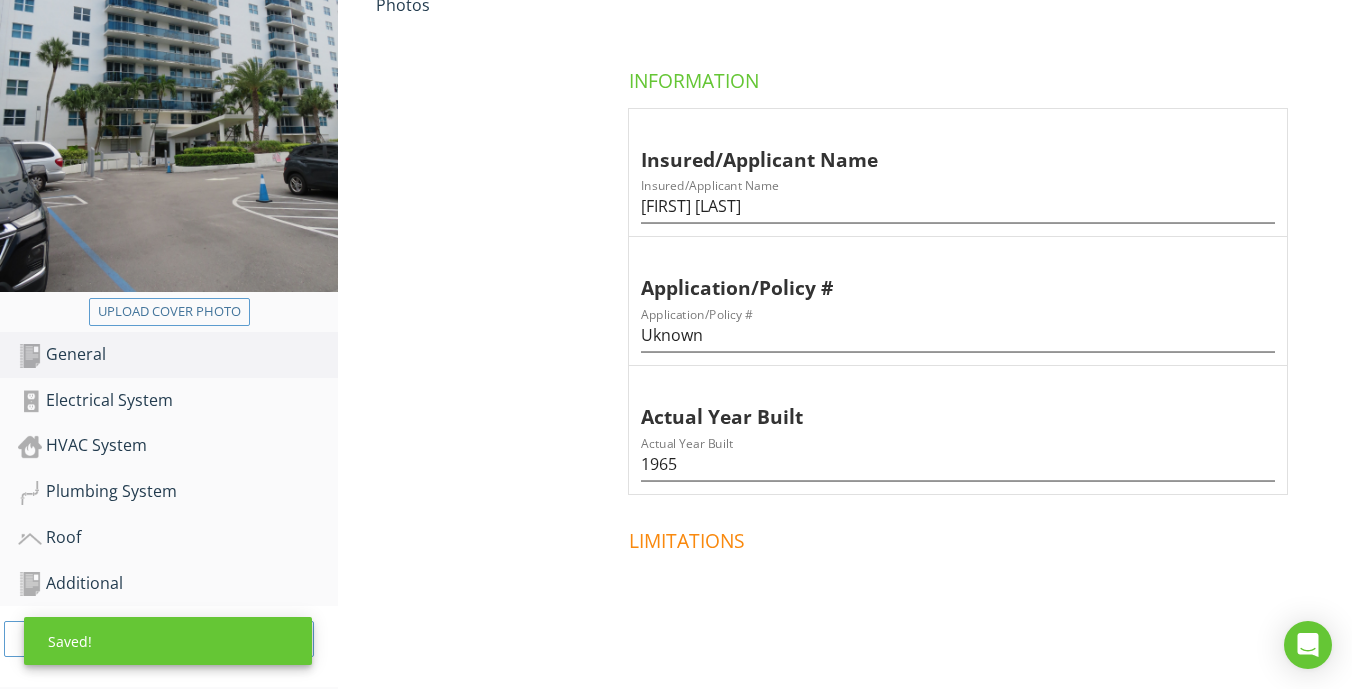 click on "General
General
Photos
General
Information
Insured/Applicant Name
Insured/Applicant Name Olga Lucia Gonzalez
Application/Policy #
Application/Policy # Uknown
Actual Year Built
Actual Year Built 1965               Limitations
Observations" at bounding box center (845, 366) 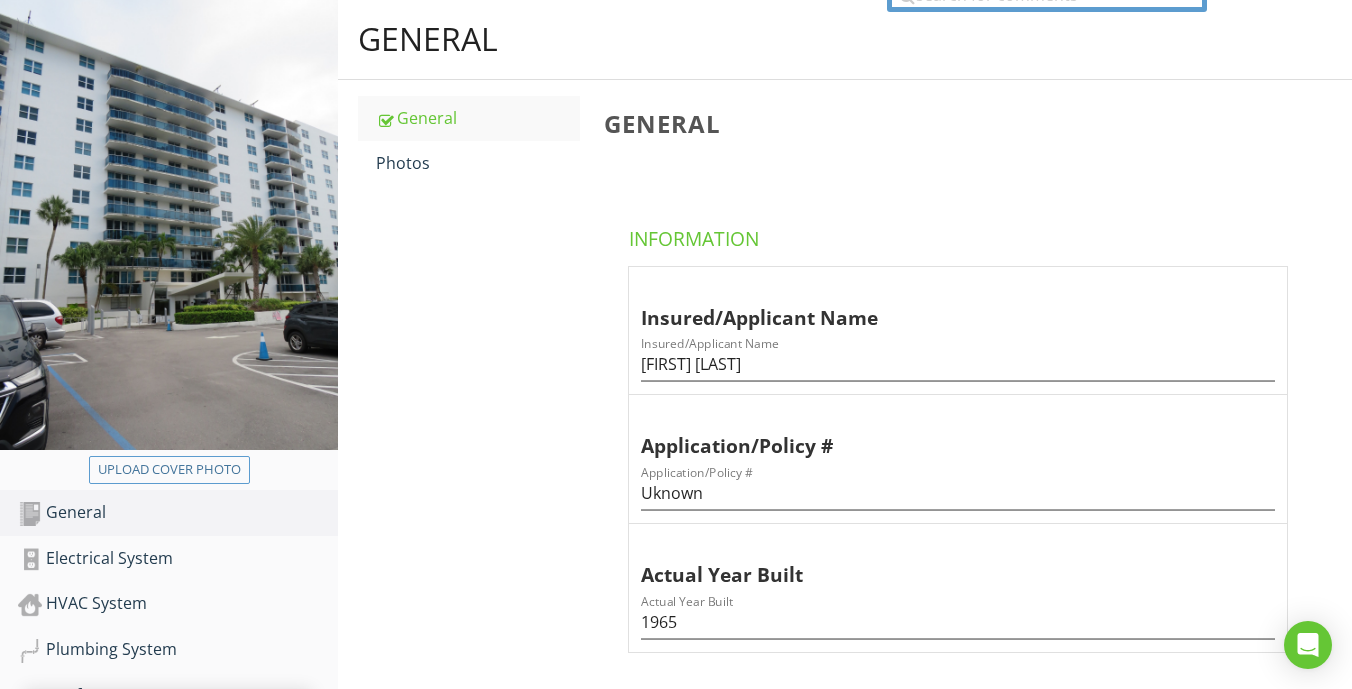 scroll, scrollTop: 213, scrollLeft: 0, axis: vertical 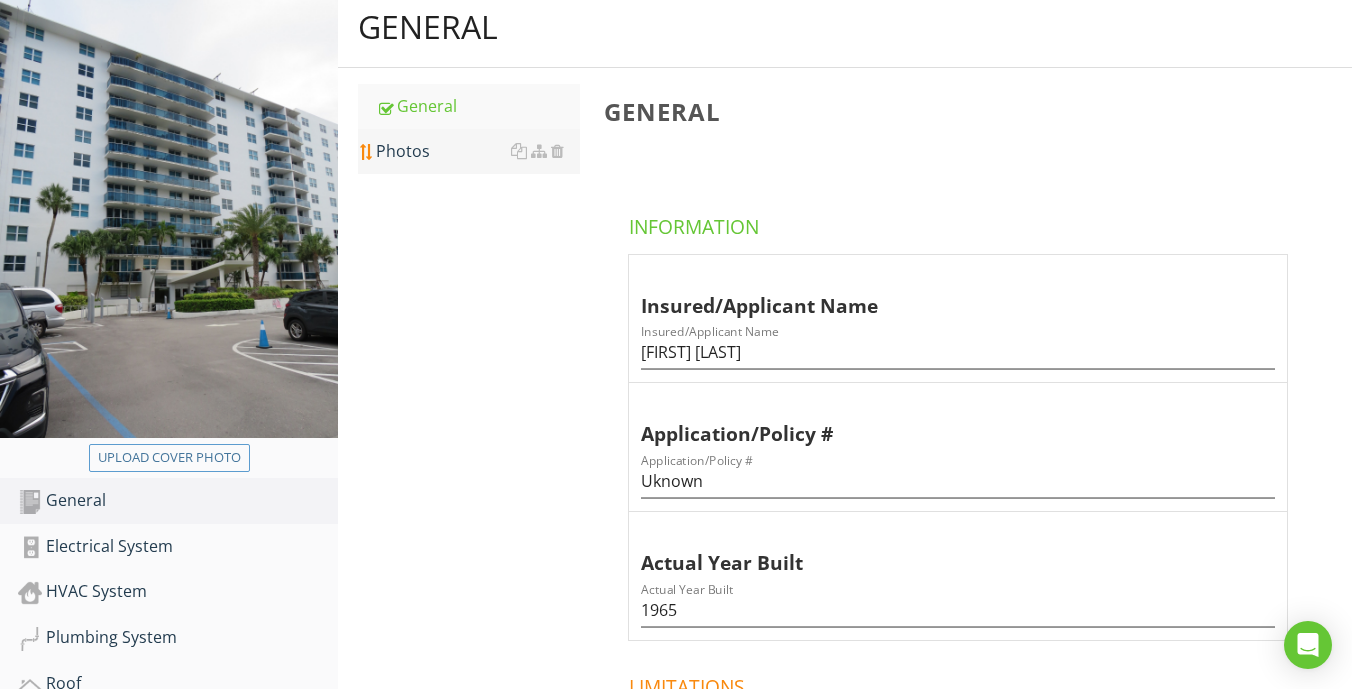 click on "Photos" at bounding box center (478, 151) 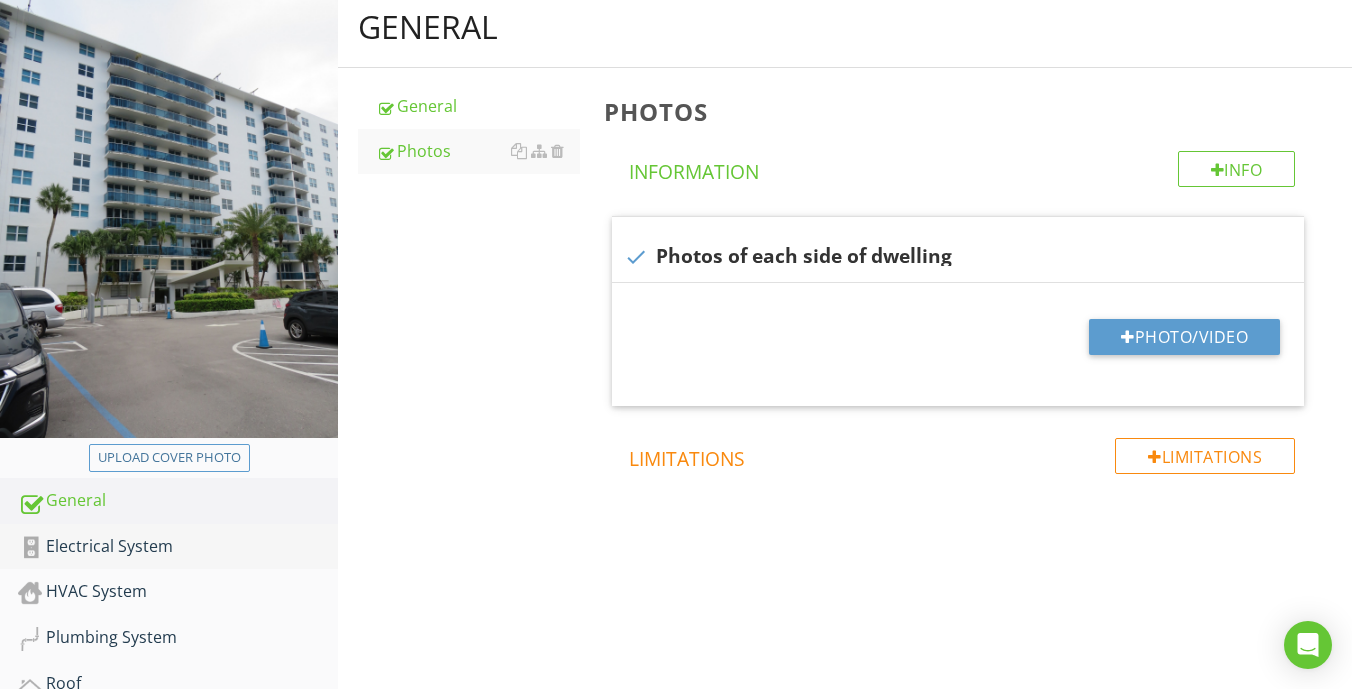 click on "Electrical System" at bounding box center (178, 547) 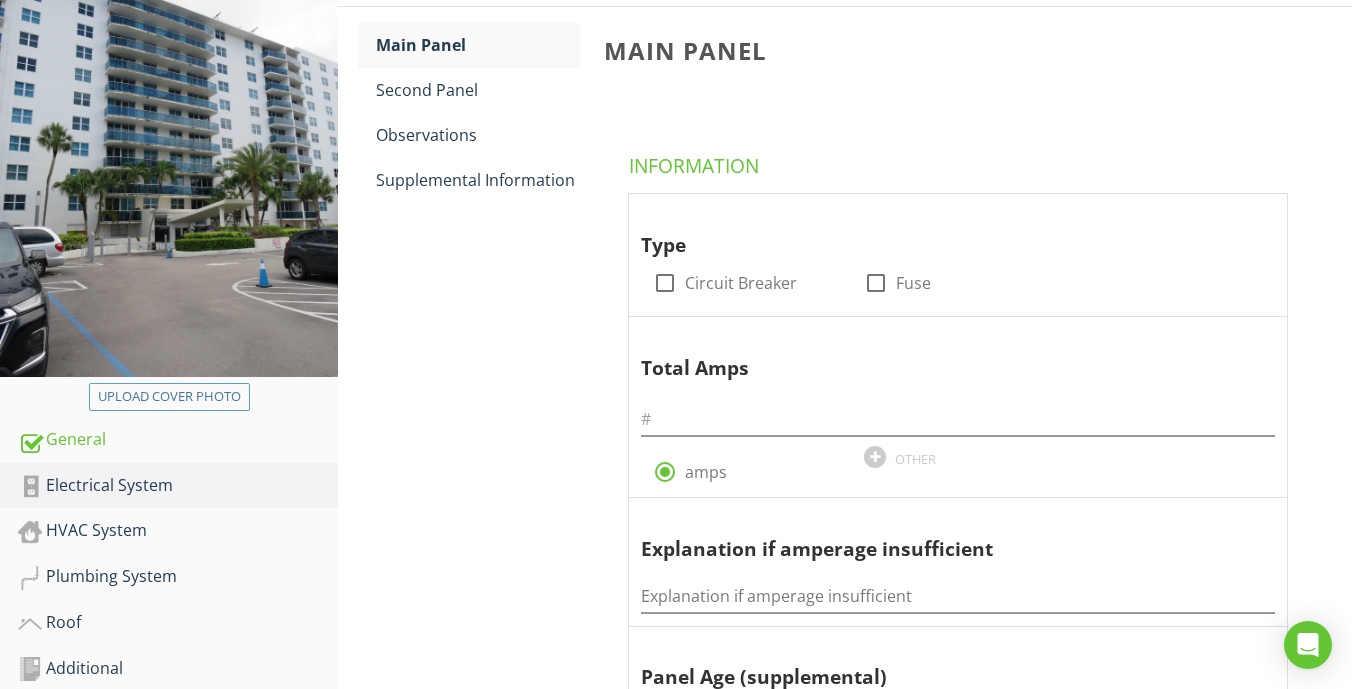 scroll, scrollTop: 277, scrollLeft: 0, axis: vertical 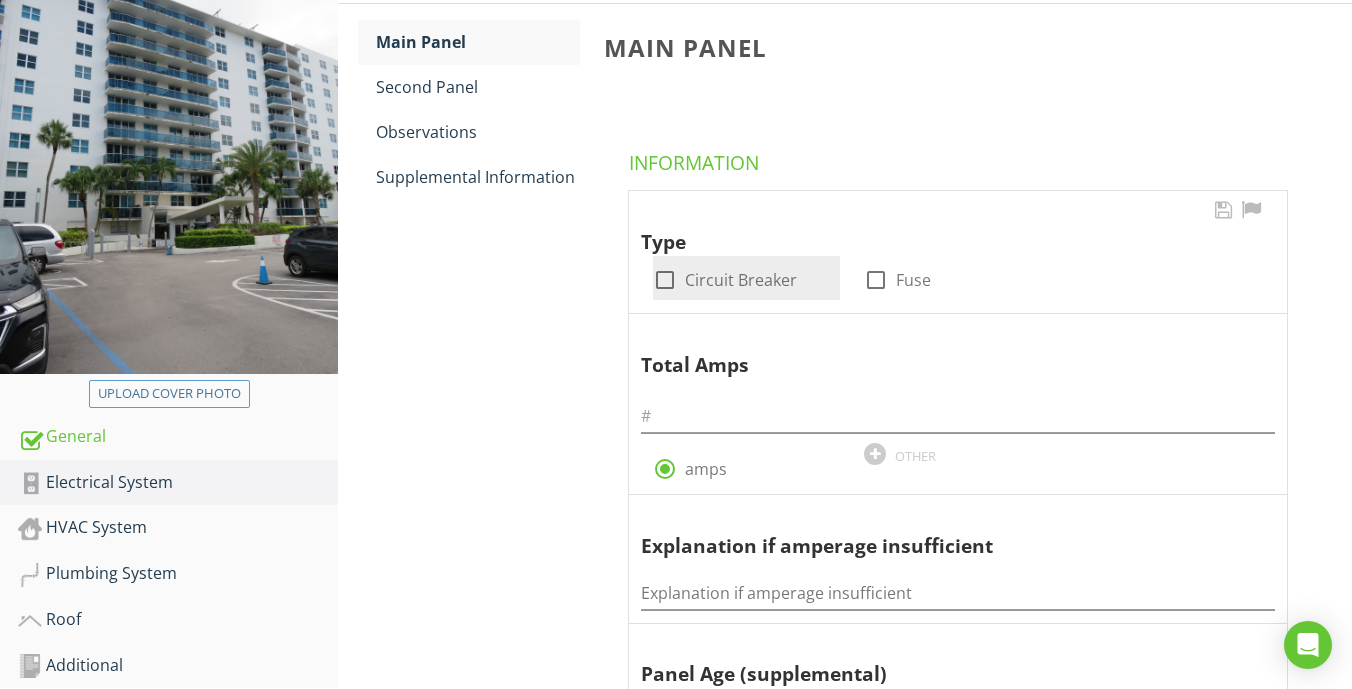 click at bounding box center [665, 280] 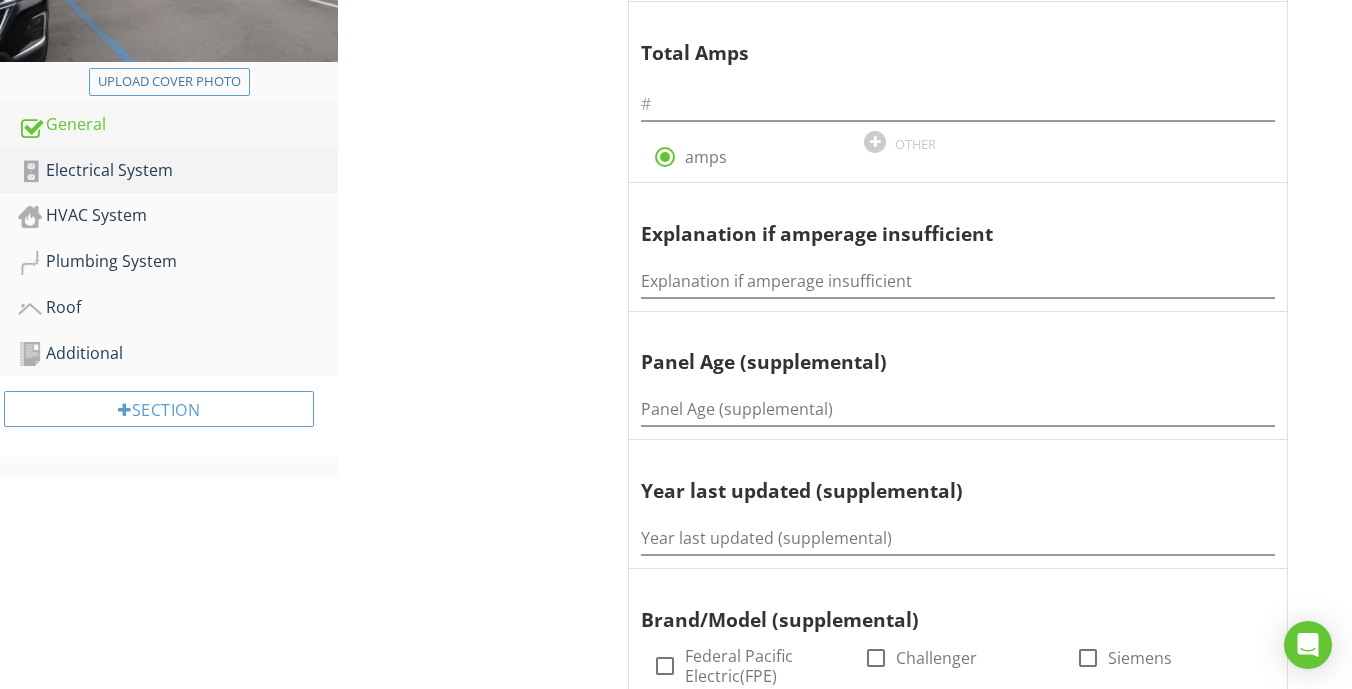 click on "General" at bounding box center (178, 125) 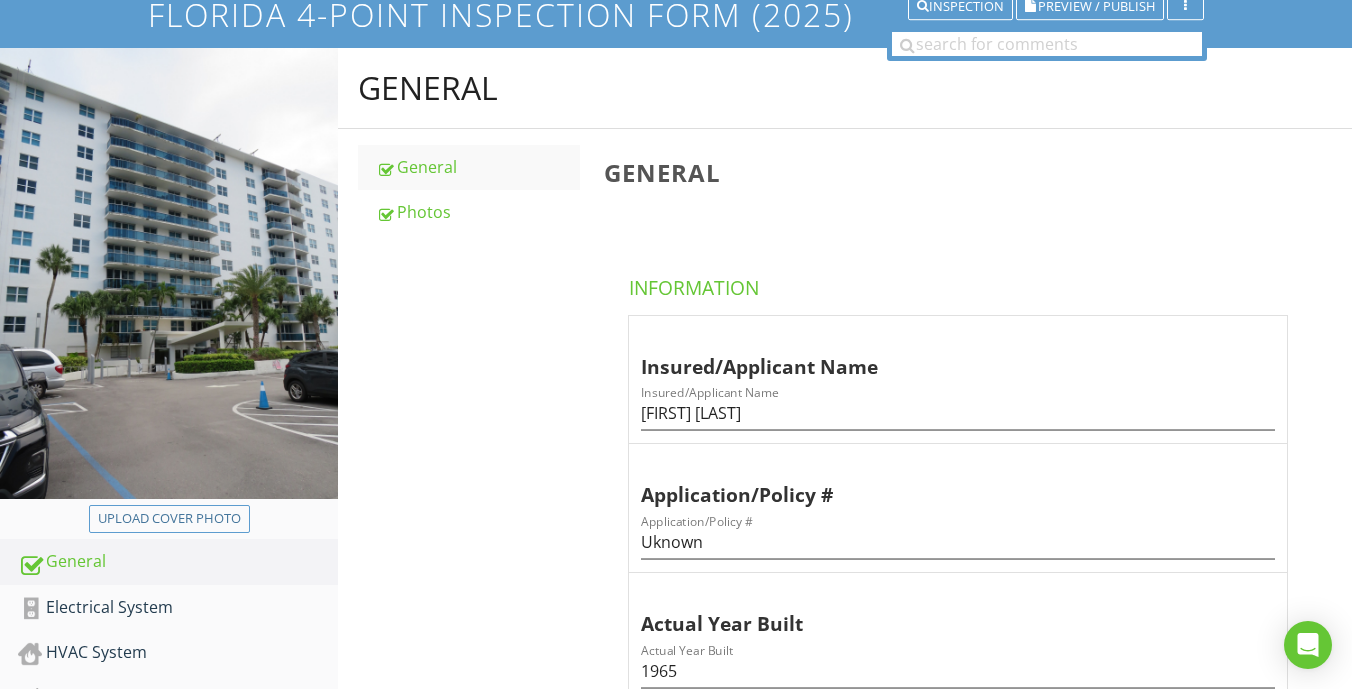 scroll, scrollTop: 125, scrollLeft: 0, axis: vertical 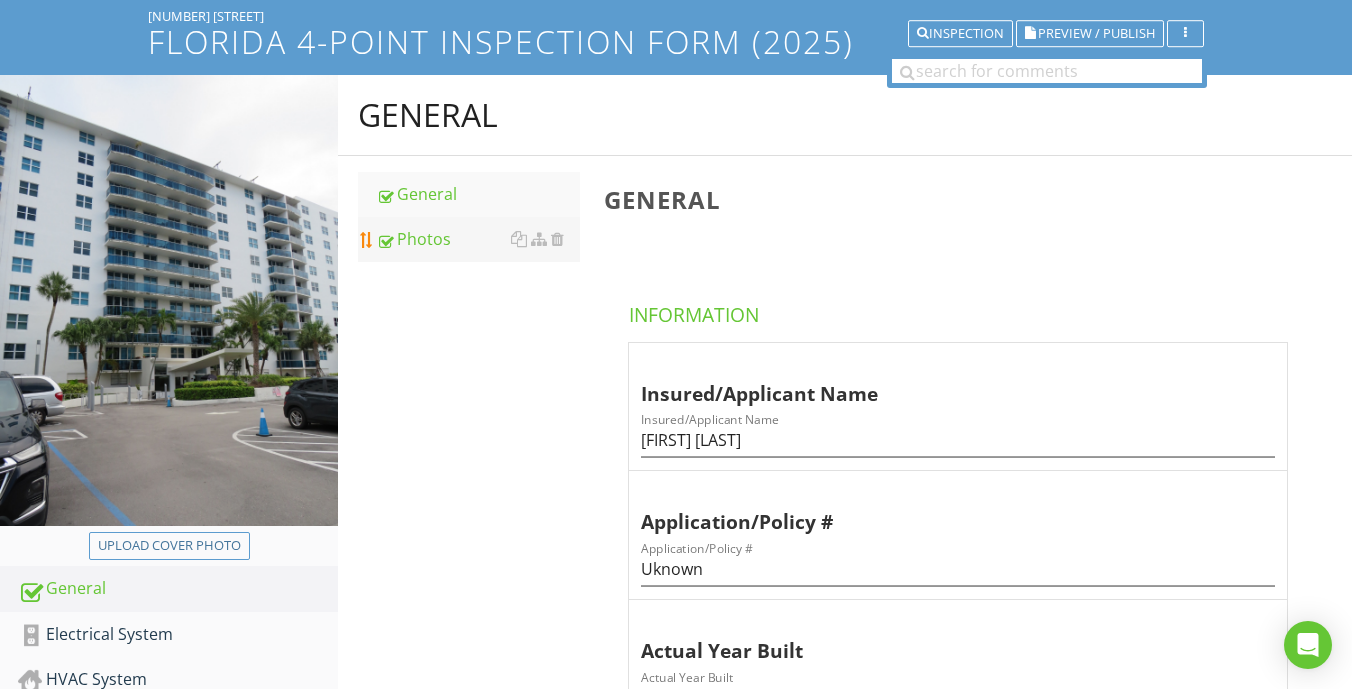 click on "Photos" at bounding box center [478, 239] 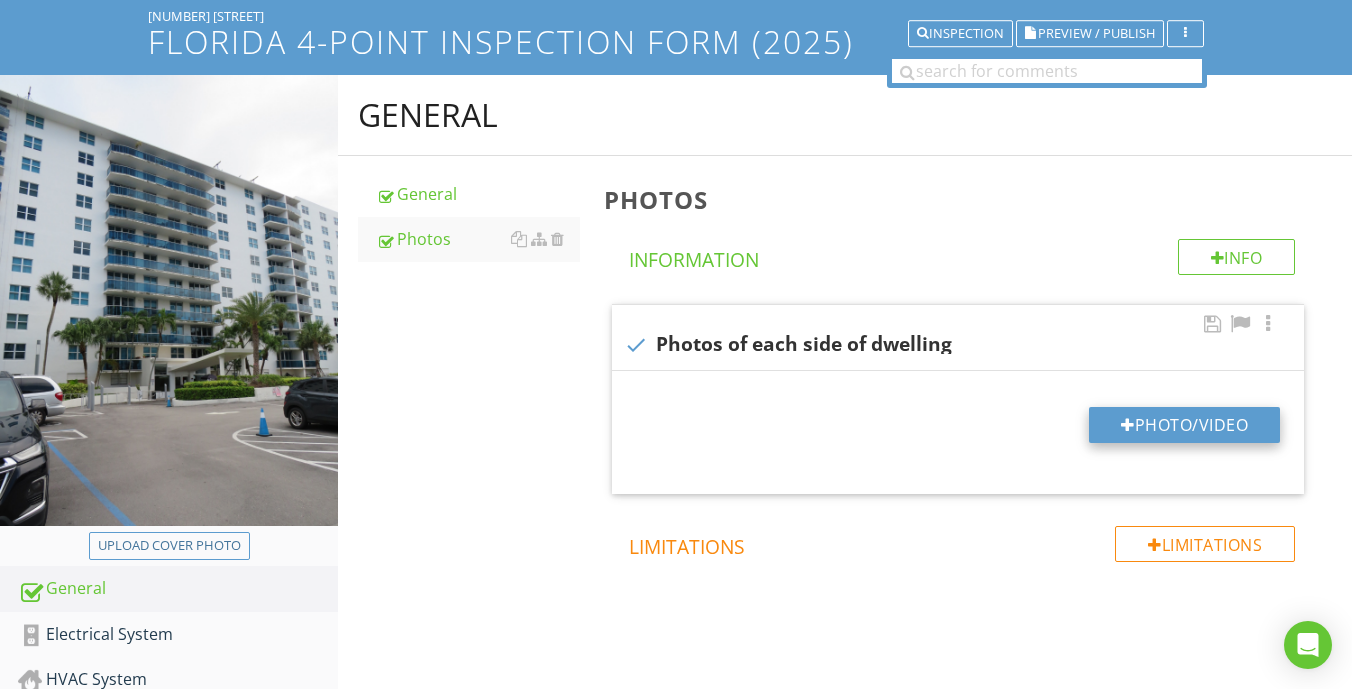 click on "Photo/Video" at bounding box center (1184, 425) 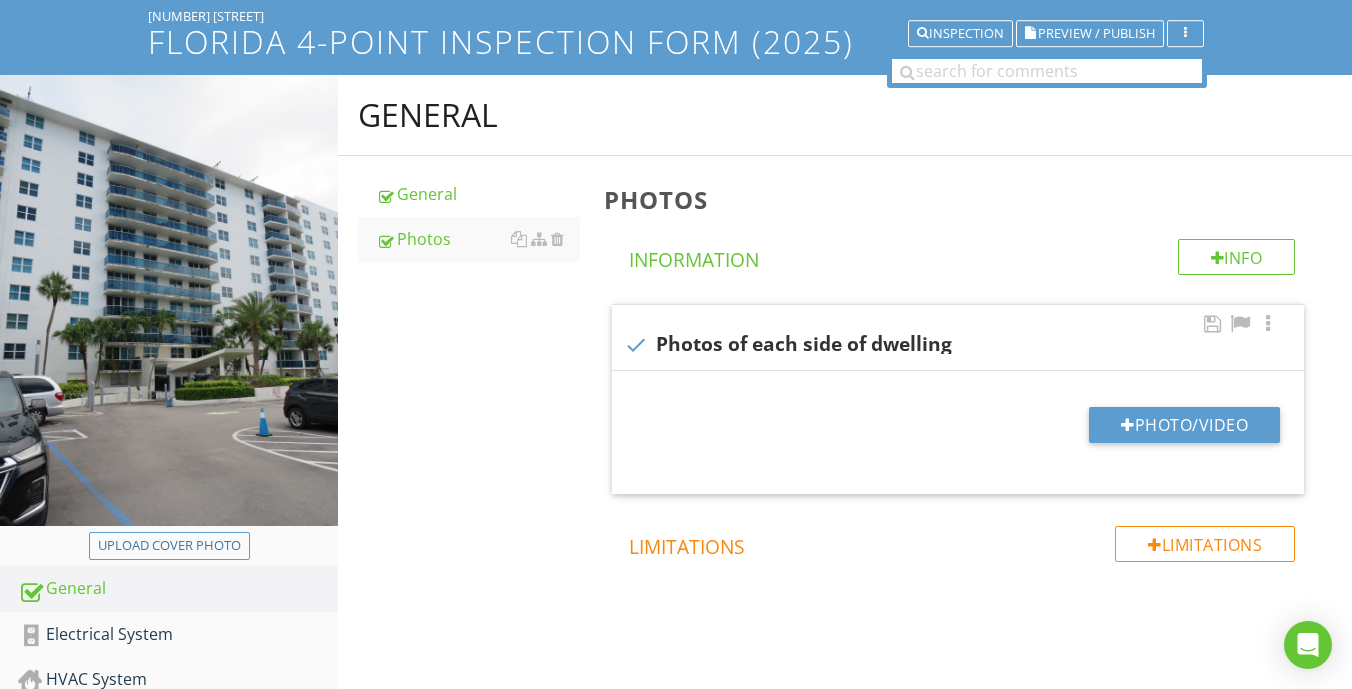 type on "C:\fakepath\IMG_9632.JPG" 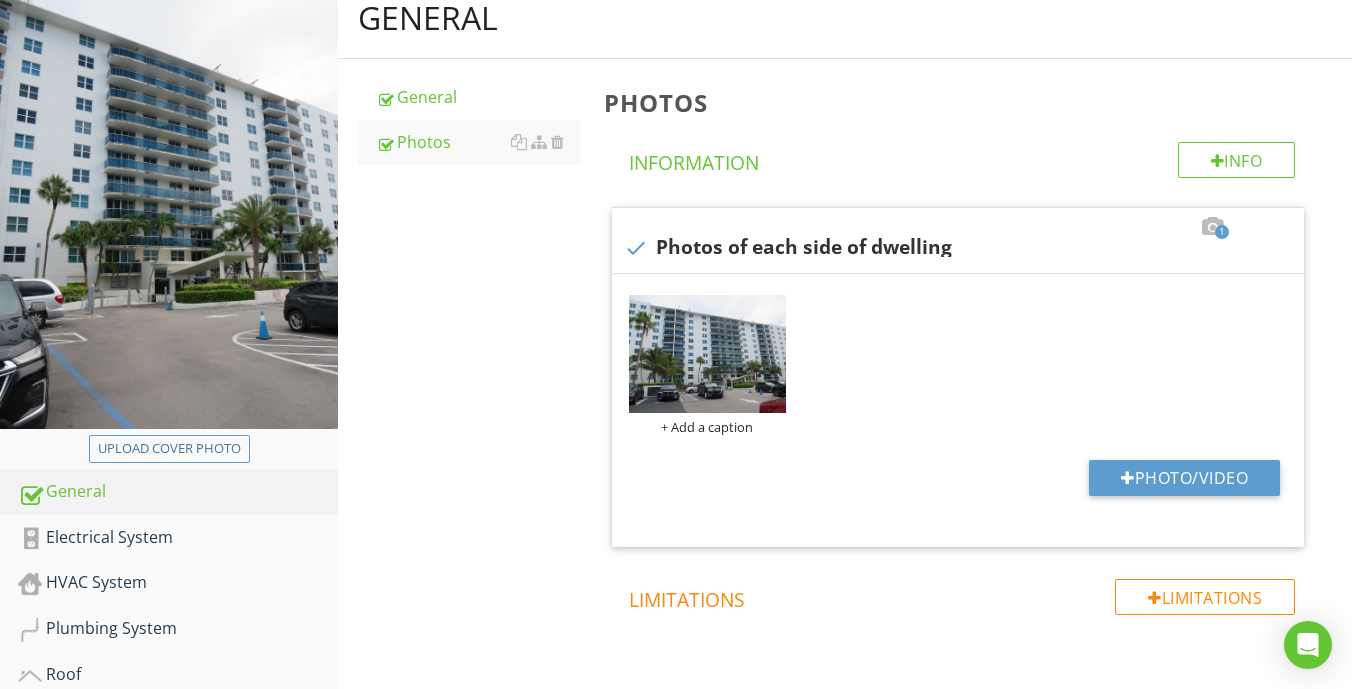 scroll, scrollTop: 267, scrollLeft: 0, axis: vertical 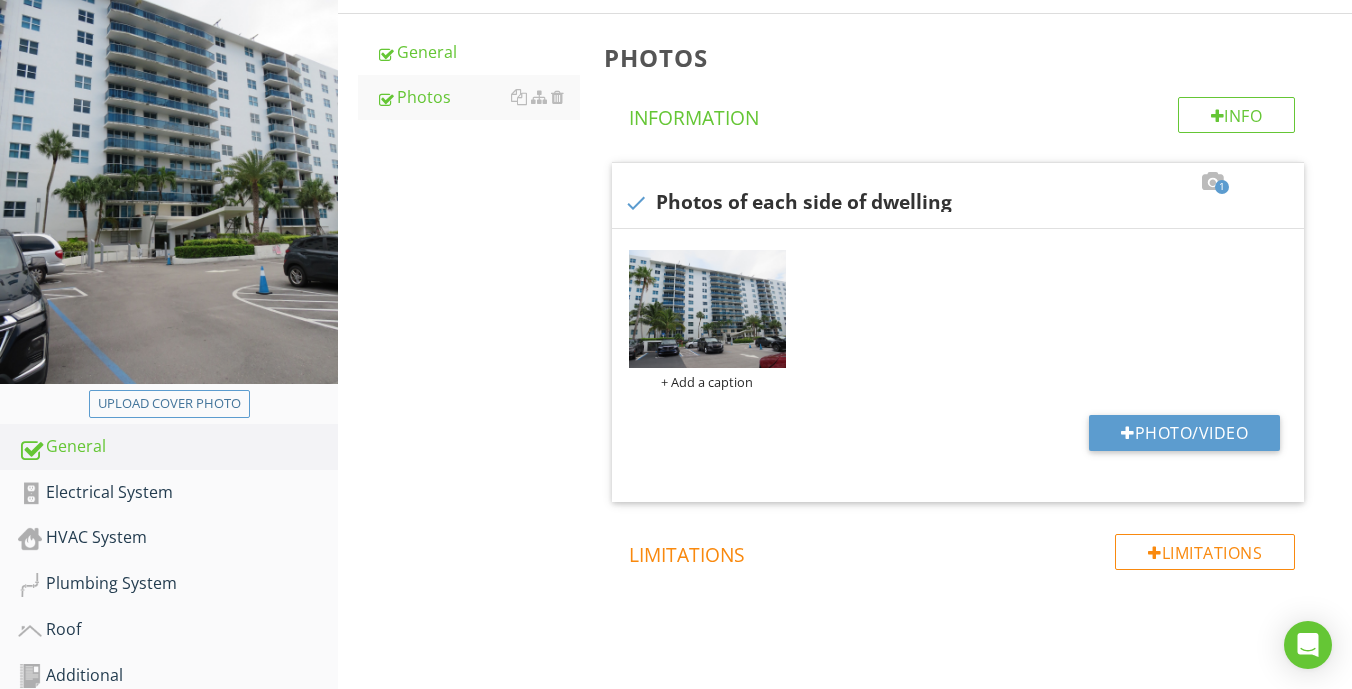 click on "General
General
Photos
Photos
Info
Information                 1         check
Photos of each side of dwelling
+ Add a caption
Photo/Video
Limitations
Limitations" at bounding box center [845, 332] 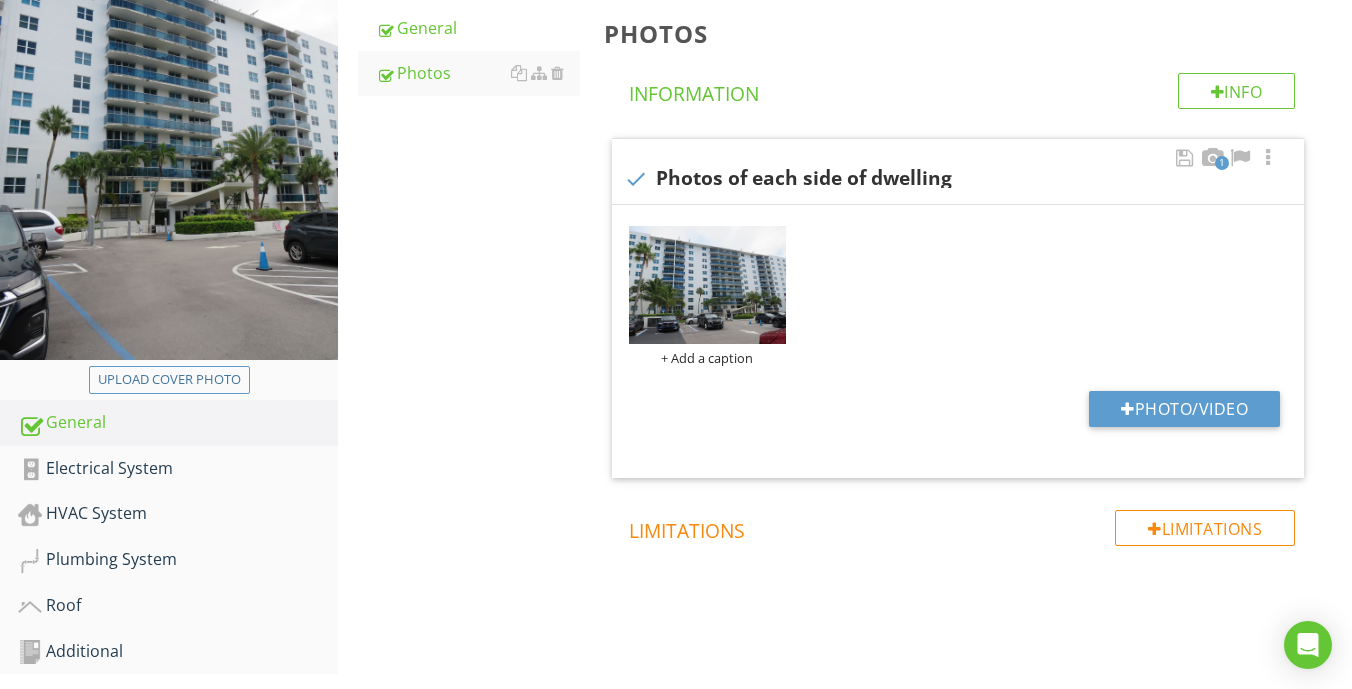 scroll, scrollTop: 301, scrollLeft: 0, axis: vertical 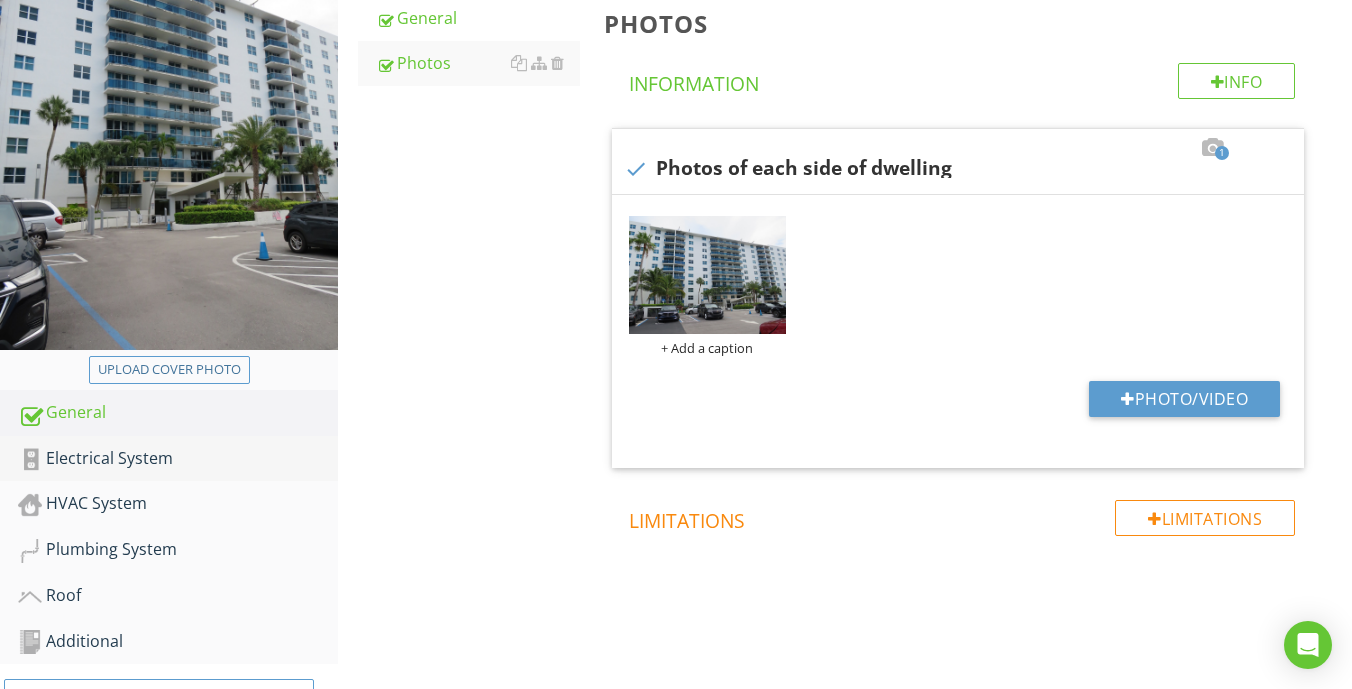 click on "Electrical System" at bounding box center [178, 459] 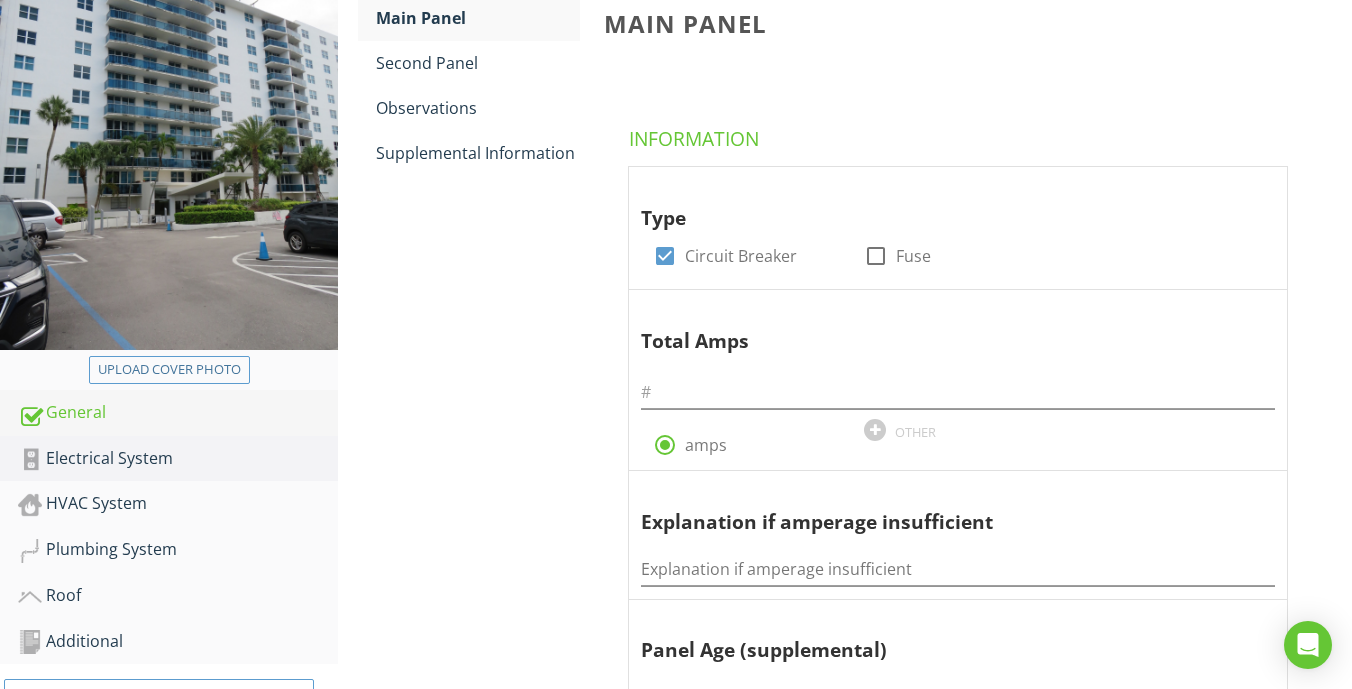 click on "General" at bounding box center (178, 413) 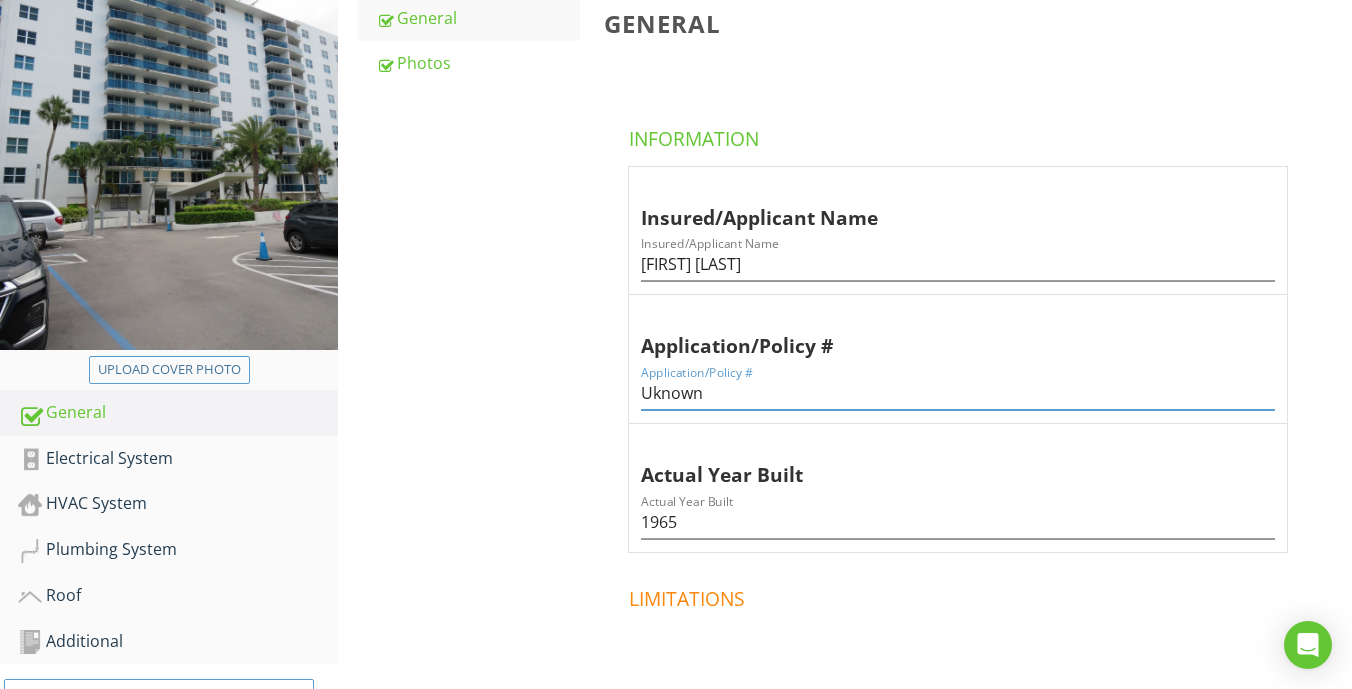drag, startPoint x: 784, startPoint y: 385, endPoint x: 529, endPoint y: 398, distance: 255.33116 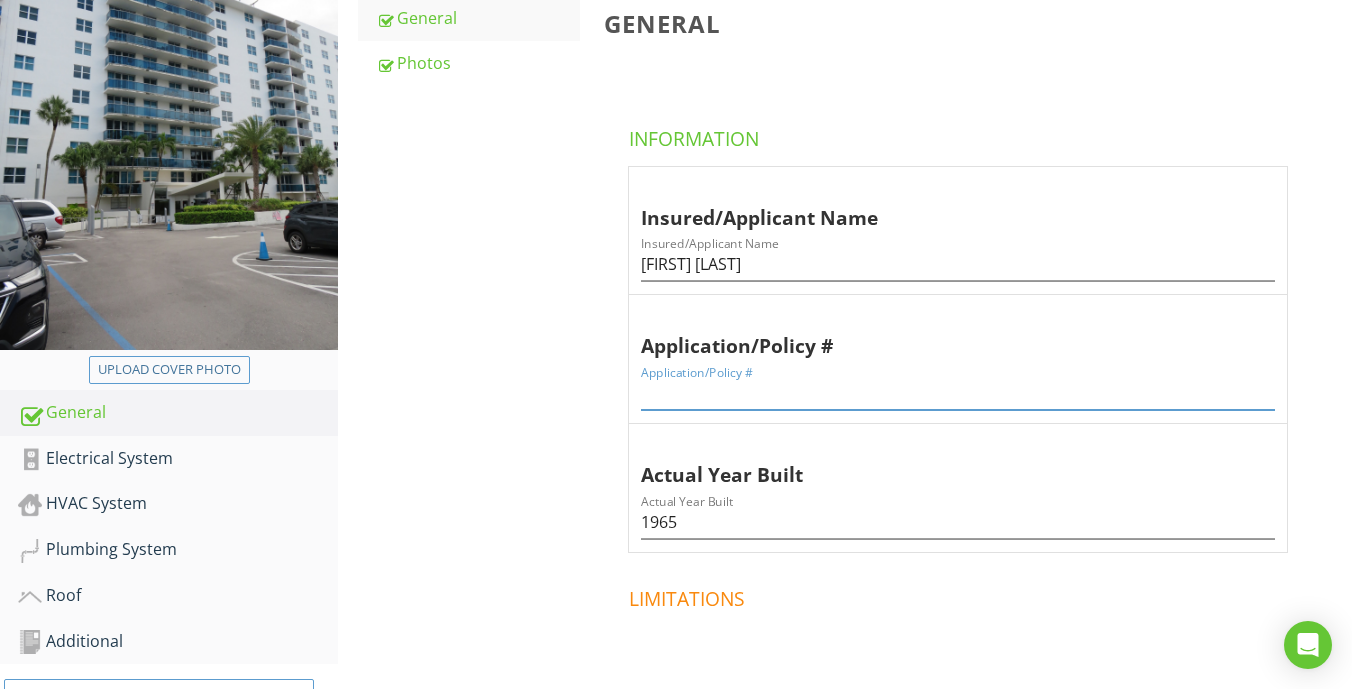 paste on "E" 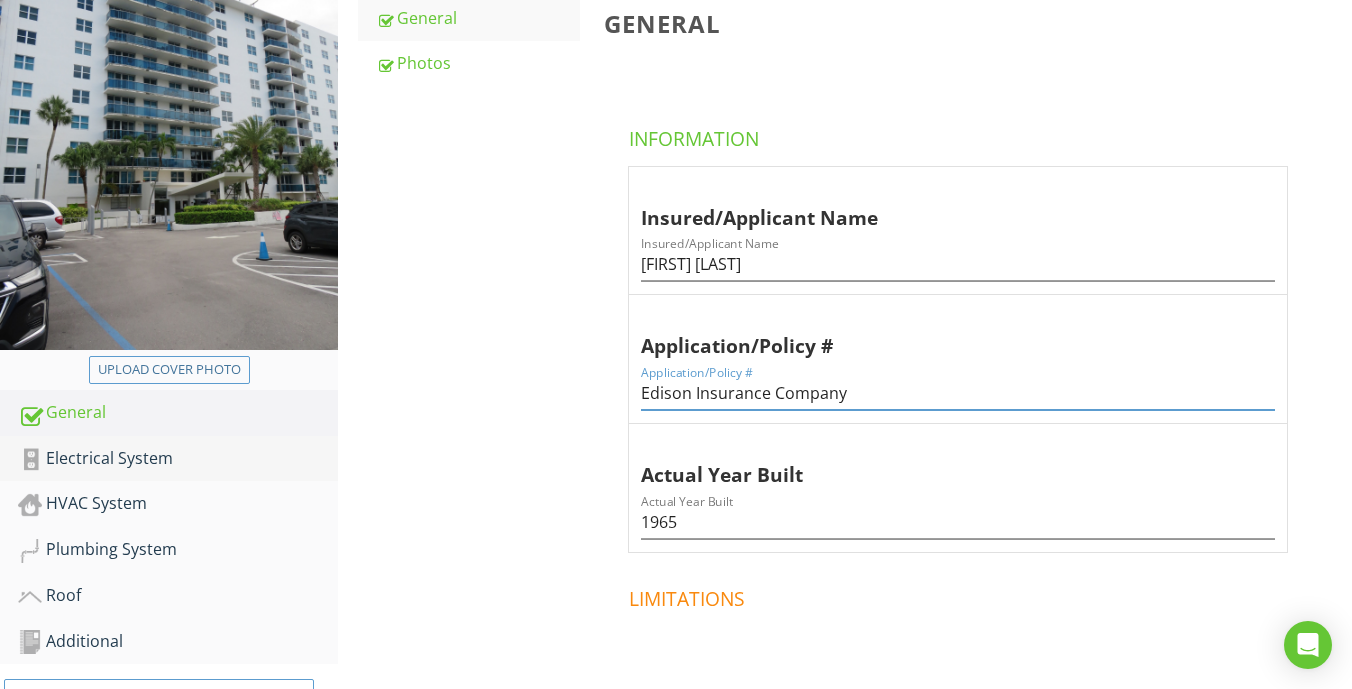 type on "Edison Insurance Company" 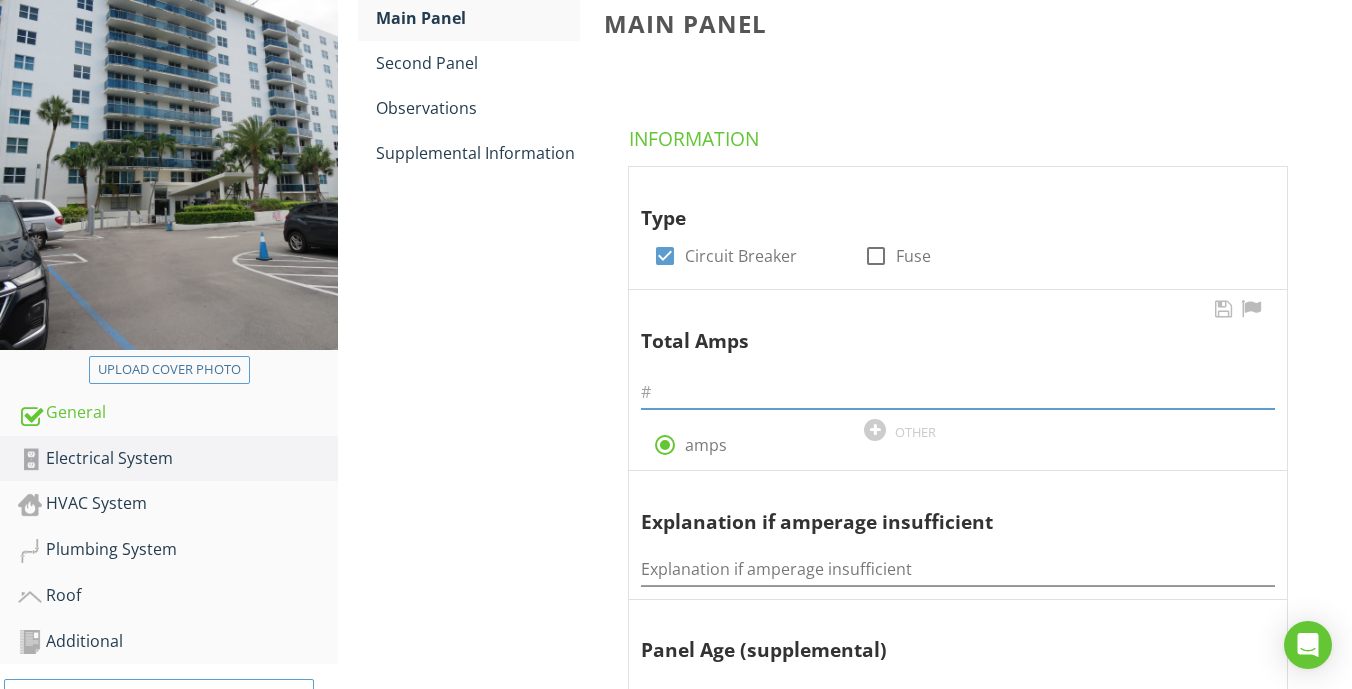 click at bounding box center [958, 392] 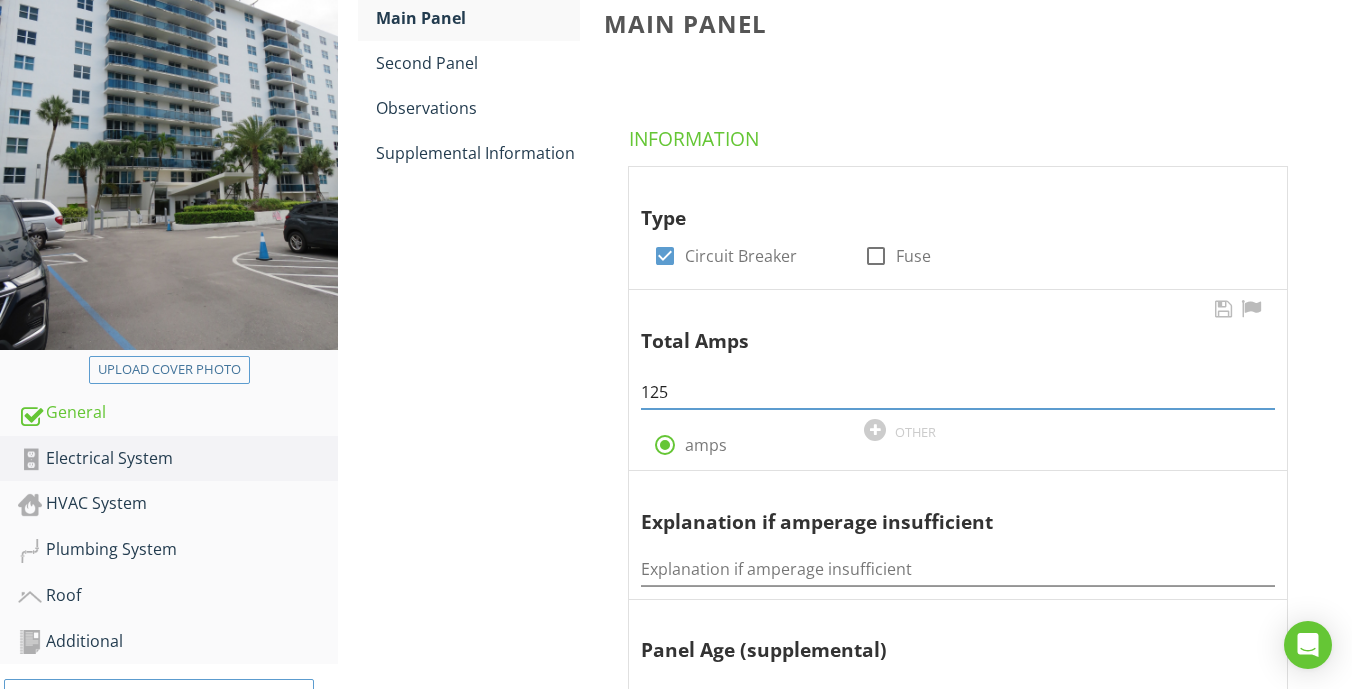 type on "125" 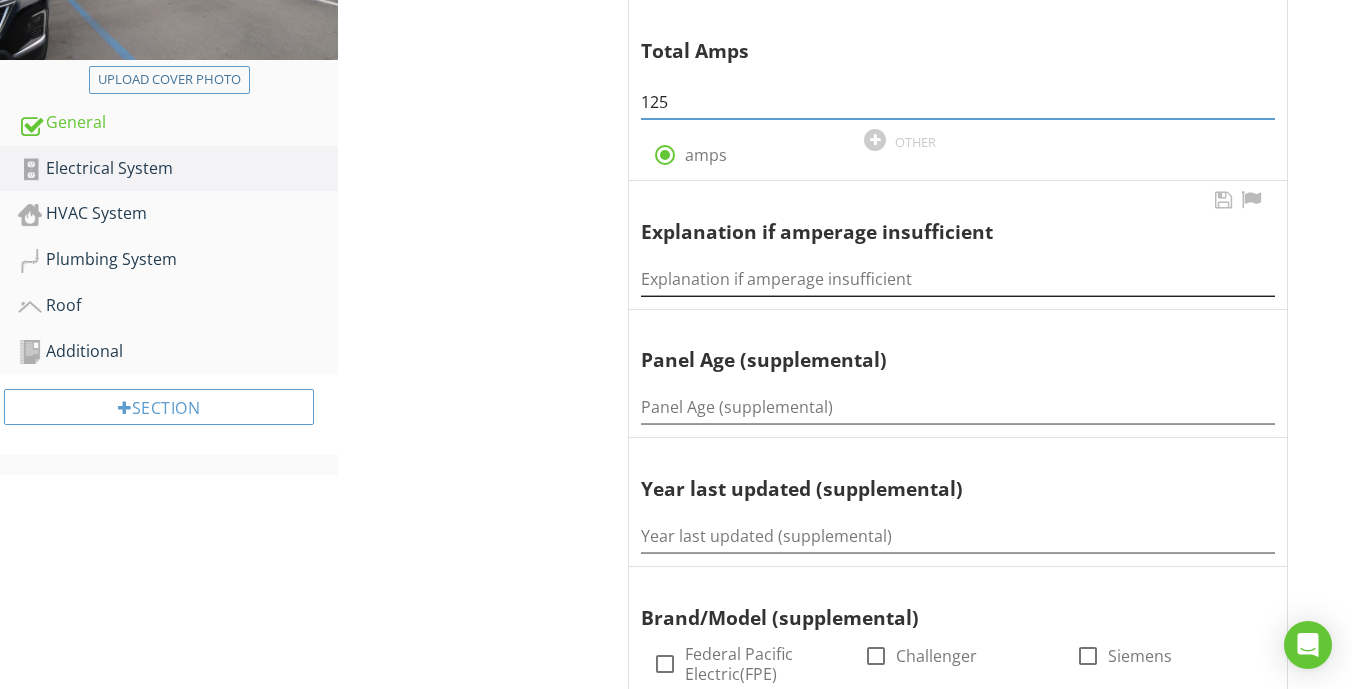 scroll, scrollTop: 600, scrollLeft: 0, axis: vertical 